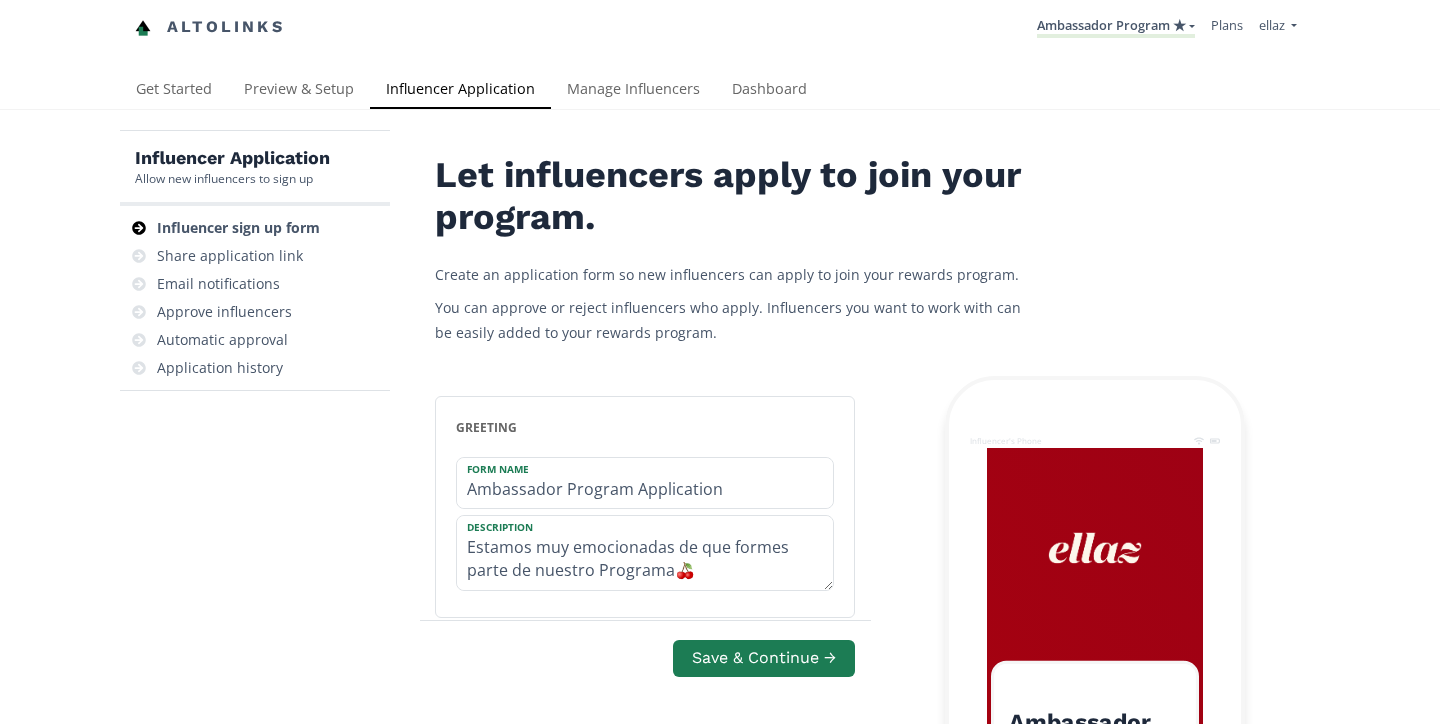 scroll, scrollTop: 0, scrollLeft: 0, axis: both 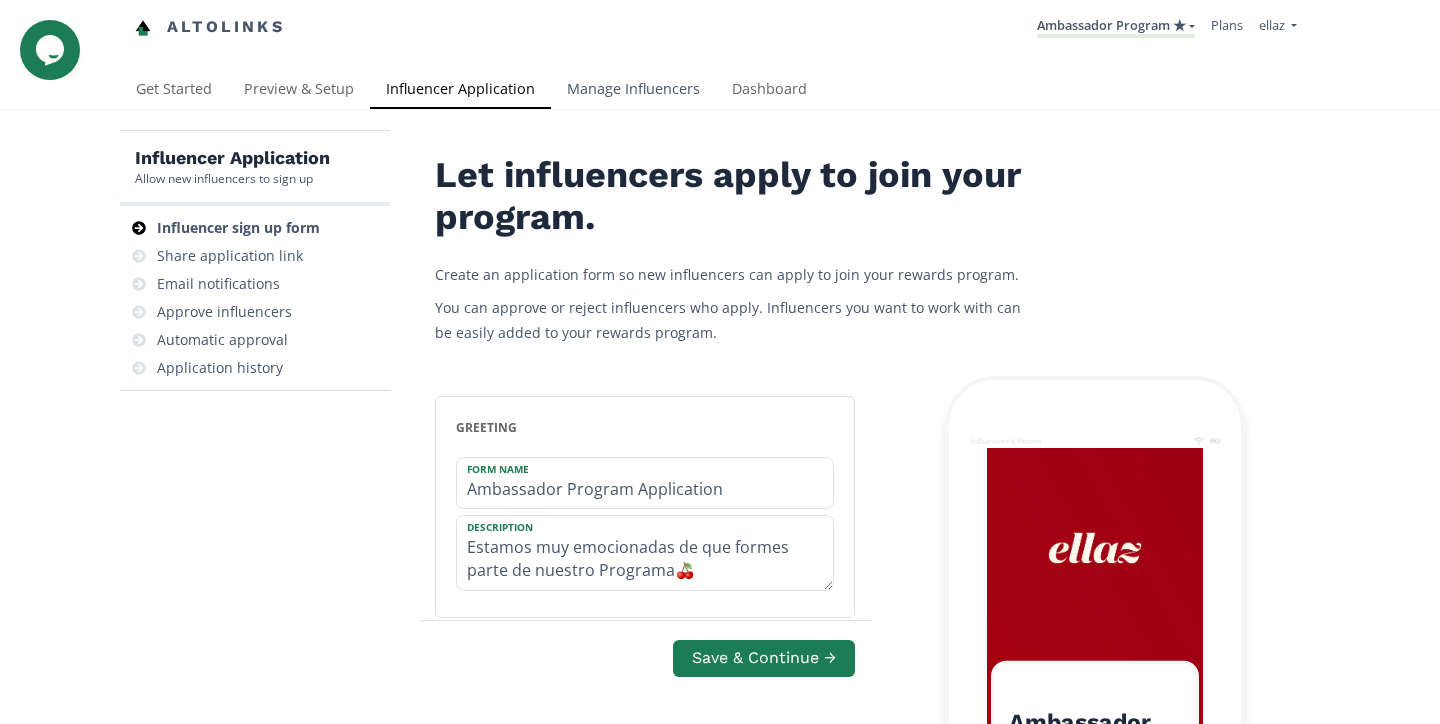 click on "Manage Influencers" at bounding box center (633, 91) 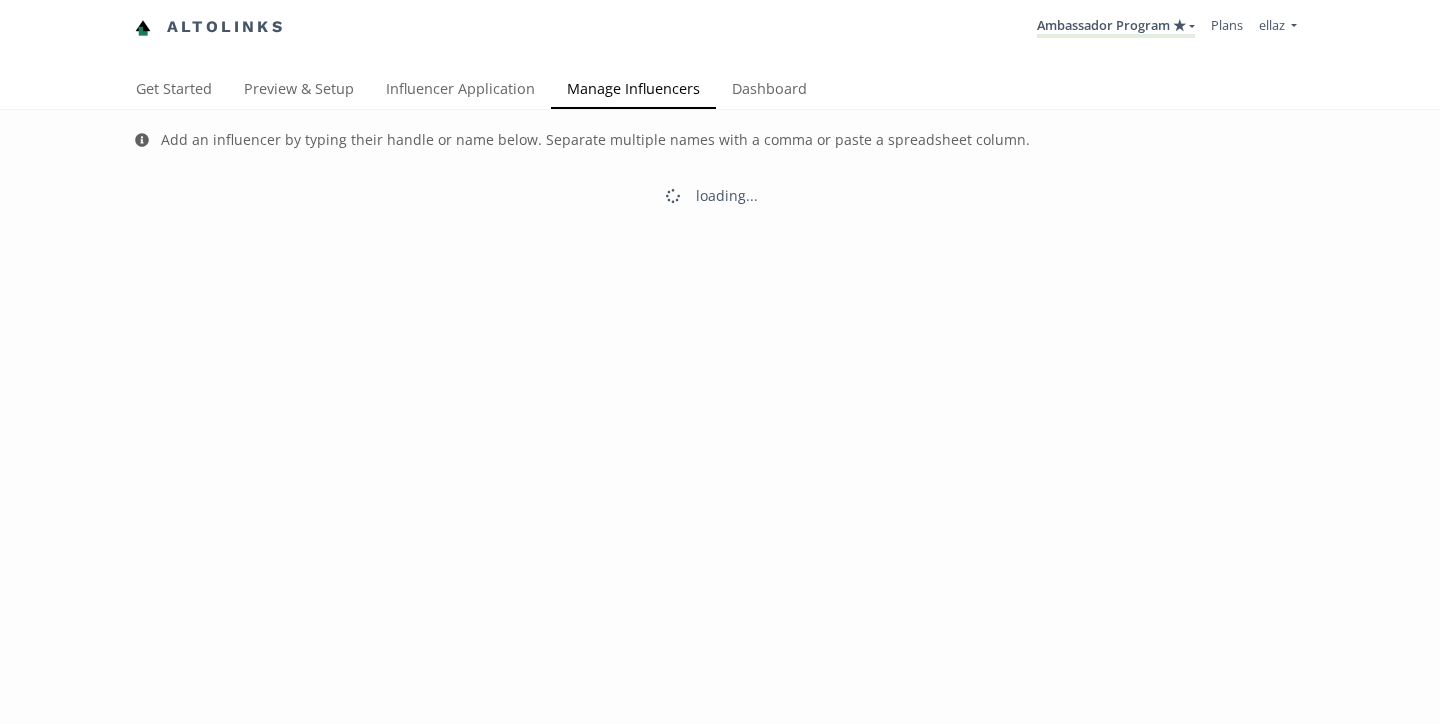 scroll, scrollTop: 0, scrollLeft: 0, axis: both 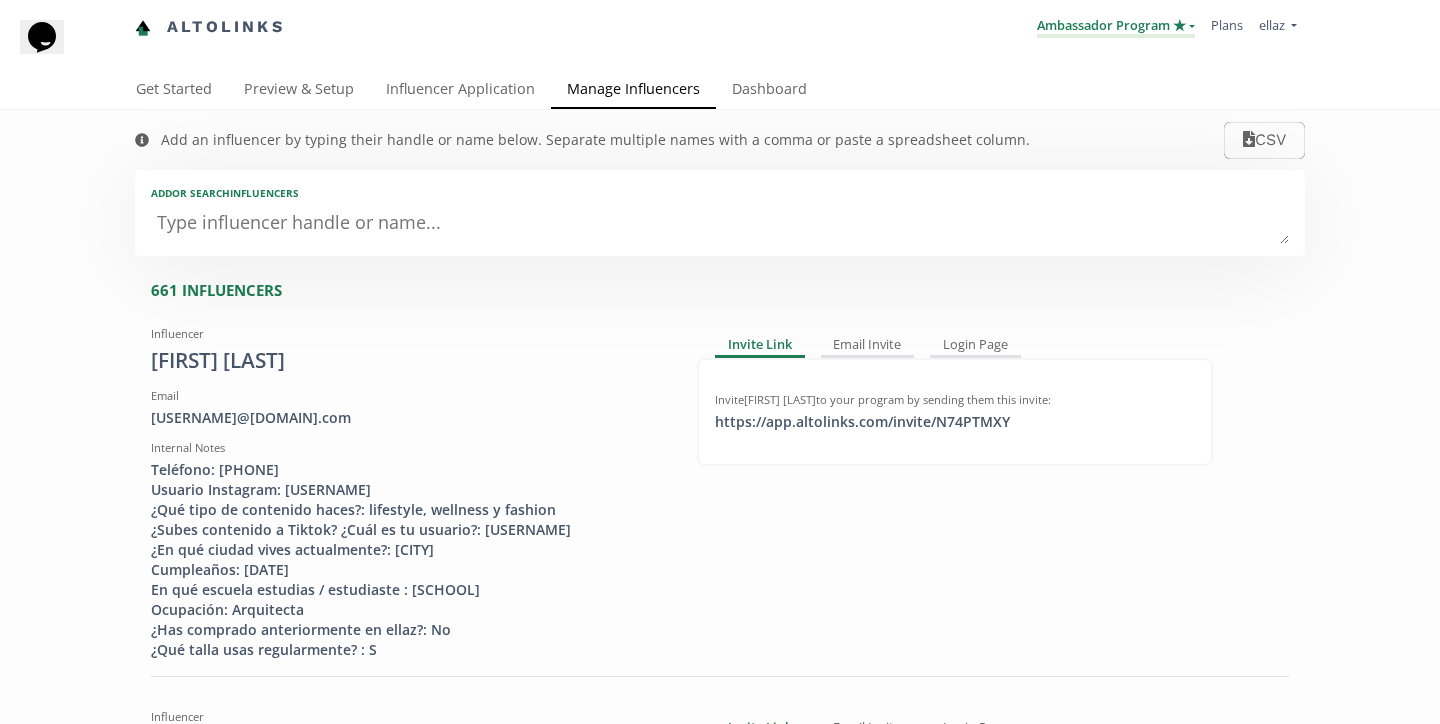 click on "Ambassador Program ★" at bounding box center [1116, 27] 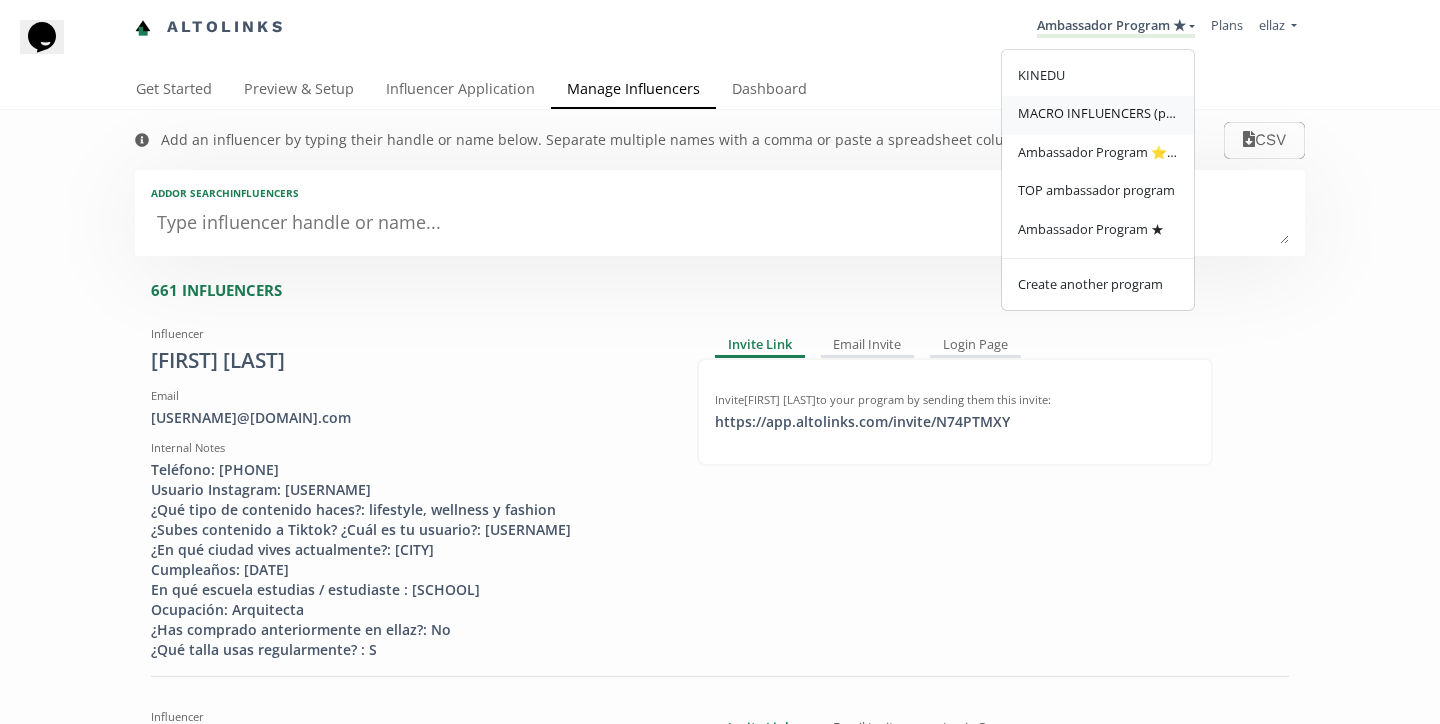 click on "MACRO INFLUENCERS (prog ventas)" at bounding box center (1098, 113) 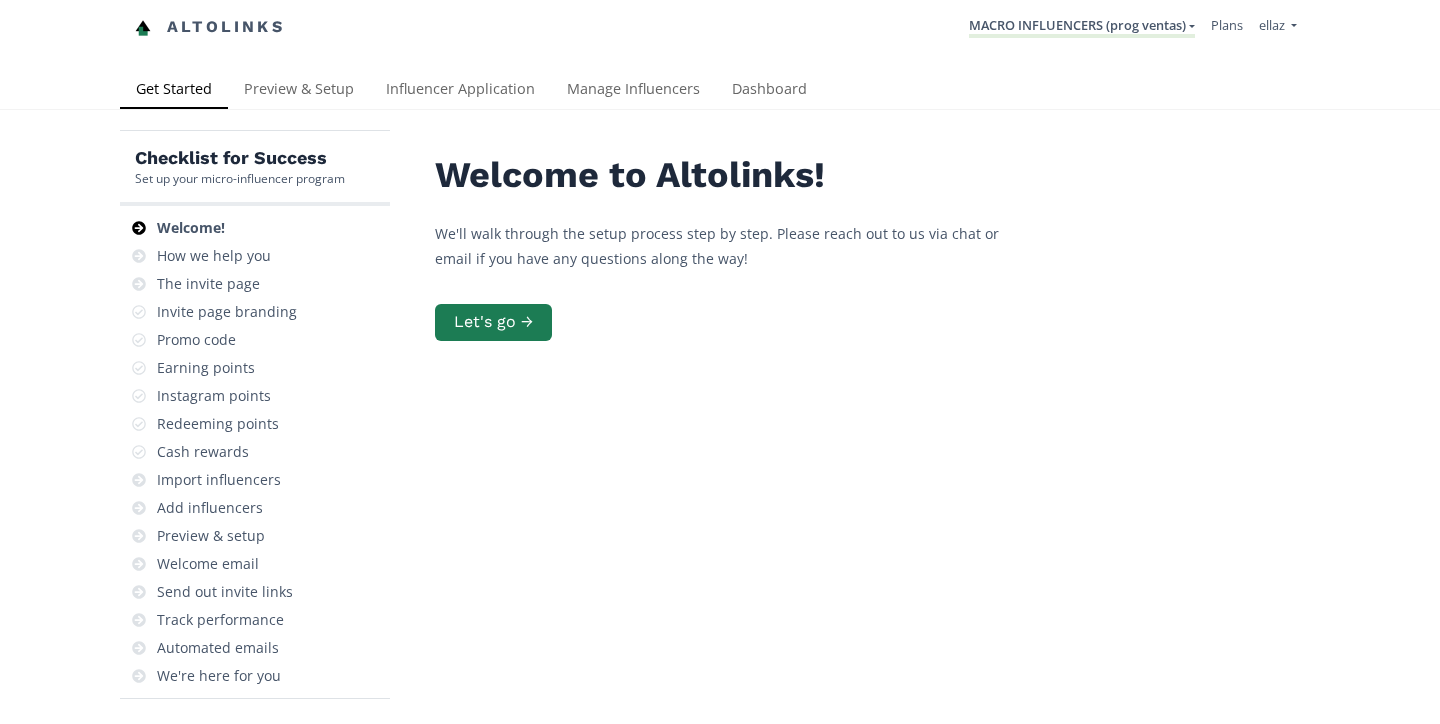 scroll, scrollTop: 0, scrollLeft: 0, axis: both 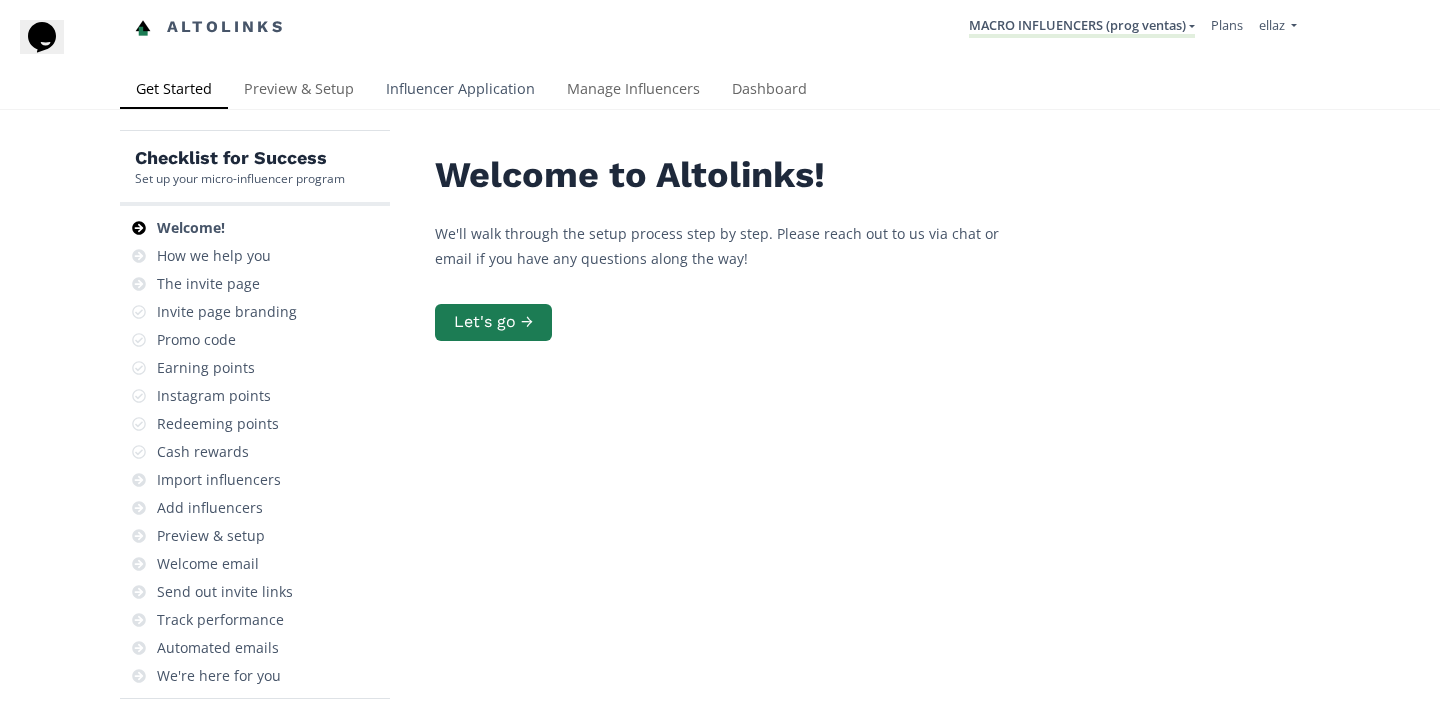 click on "Influencer Application" at bounding box center (460, 91) 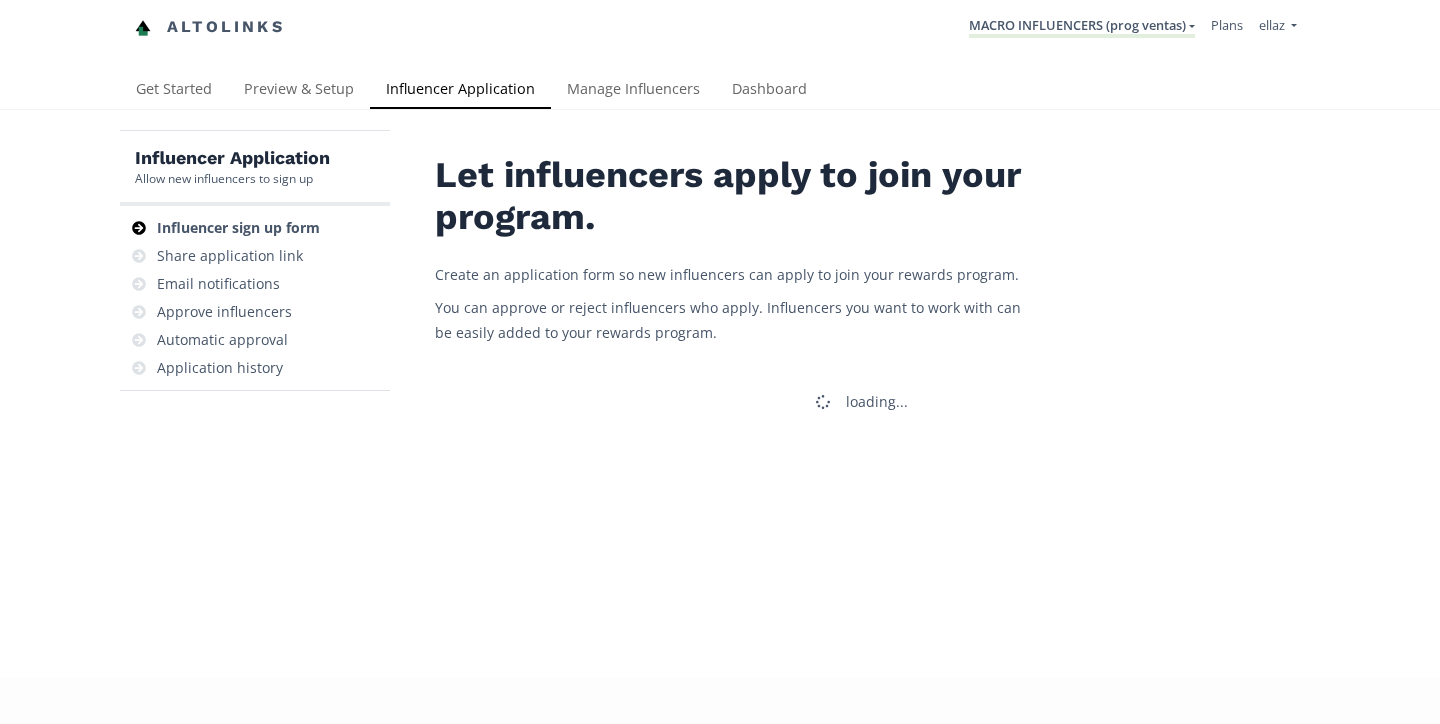 scroll, scrollTop: 0, scrollLeft: 0, axis: both 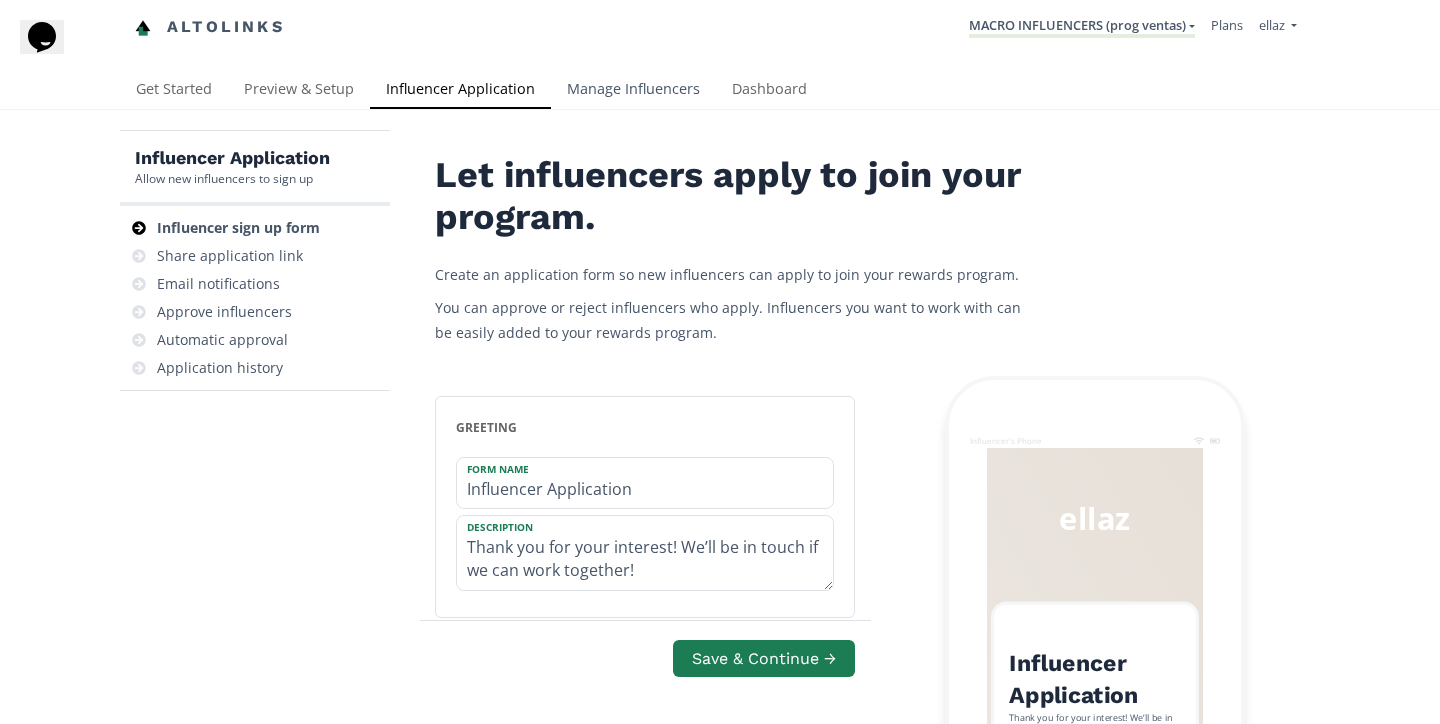 click on "Manage Influencers" at bounding box center (633, 91) 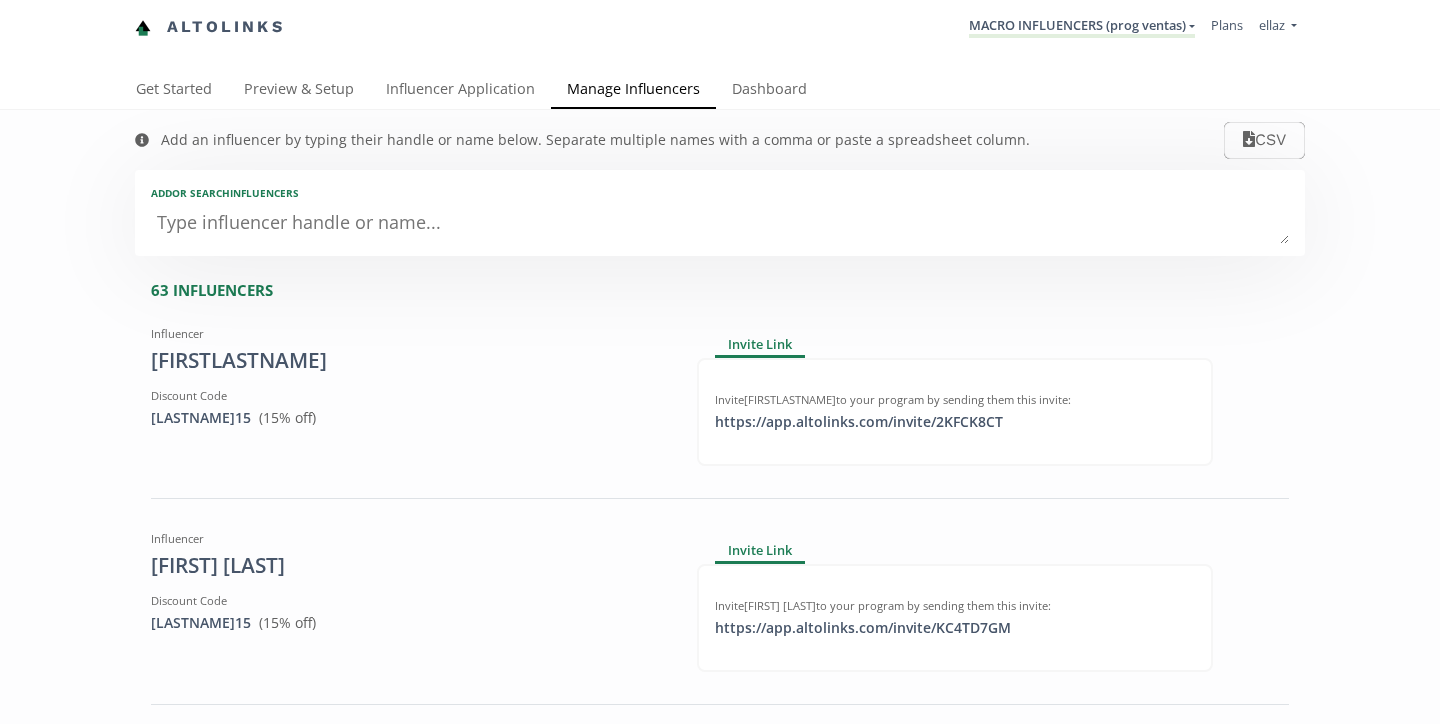 scroll, scrollTop: 0, scrollLeft: 0, axis: both 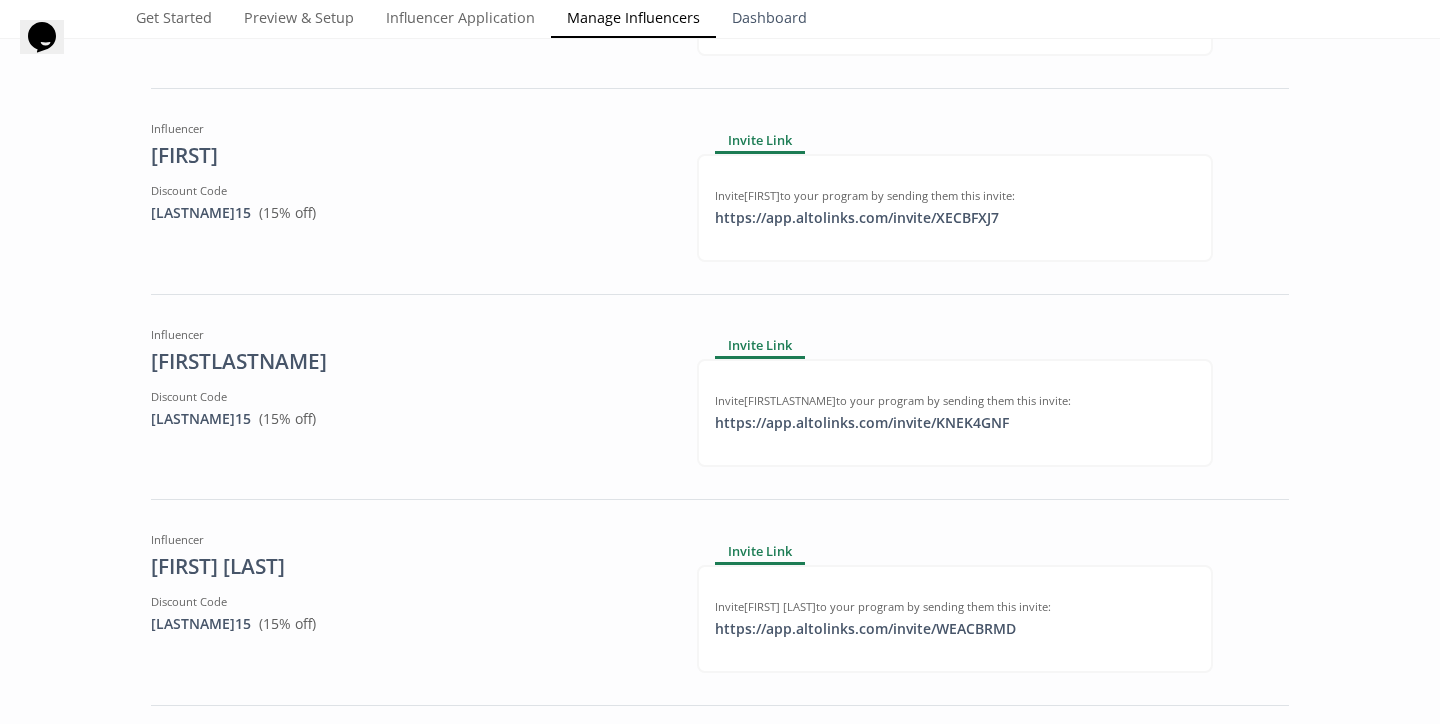 click on "Dashboard" at bounding box center [769, 20] 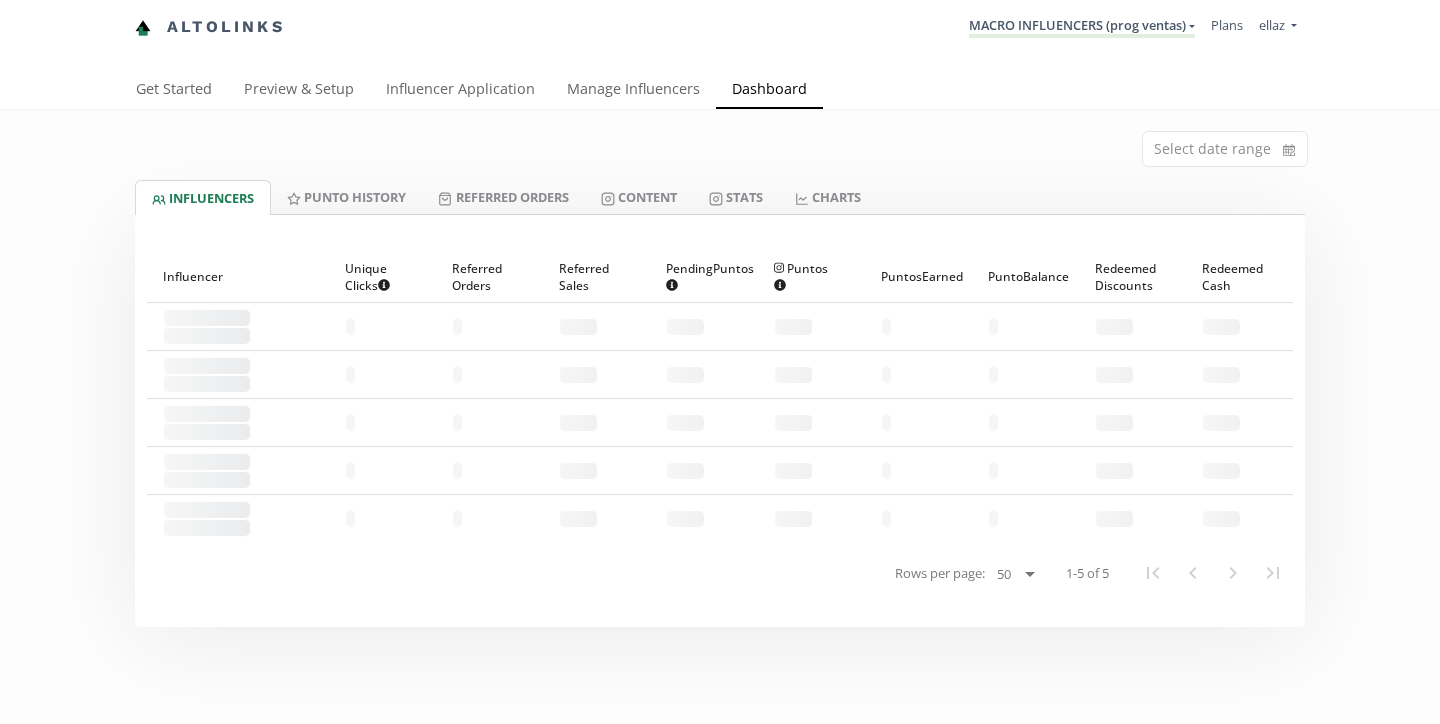 scroll, scrollTop: 0, scrollLeft: 0, axis: both 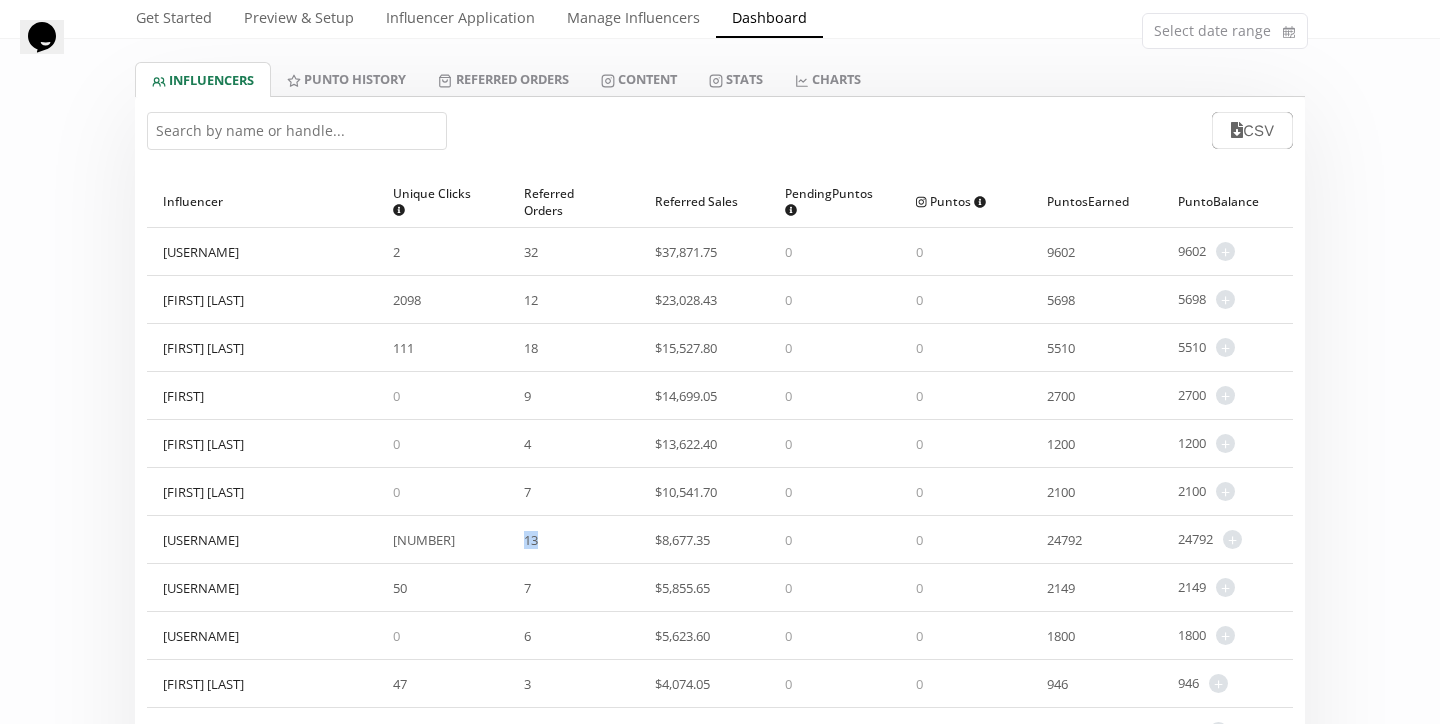 drag, startPoint x: 511, startPoint y: 537, endPoint x: 549, endPoint y: 537, distance: 38 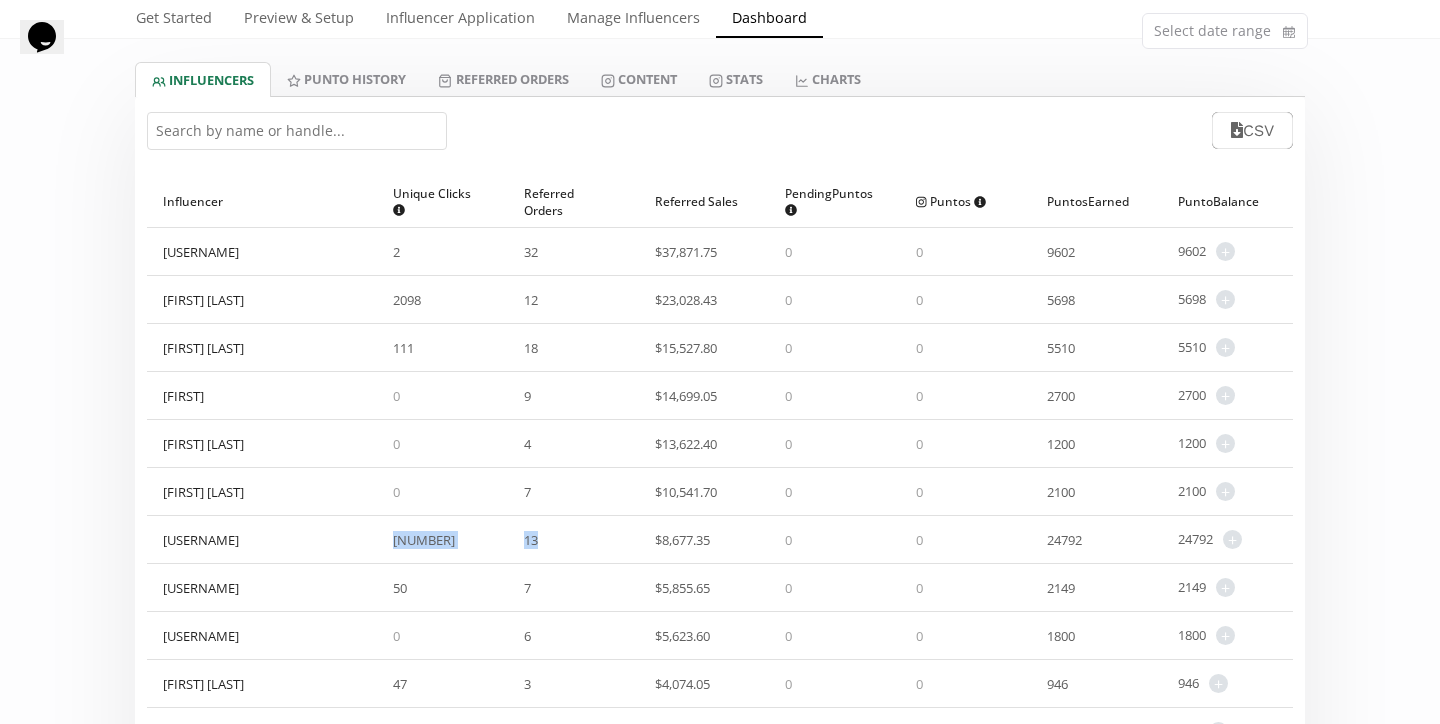 drag, startPoint x: 385, startPoint y: 545, endPoint x: 553, endPoint y: 543, distance: 168.0119 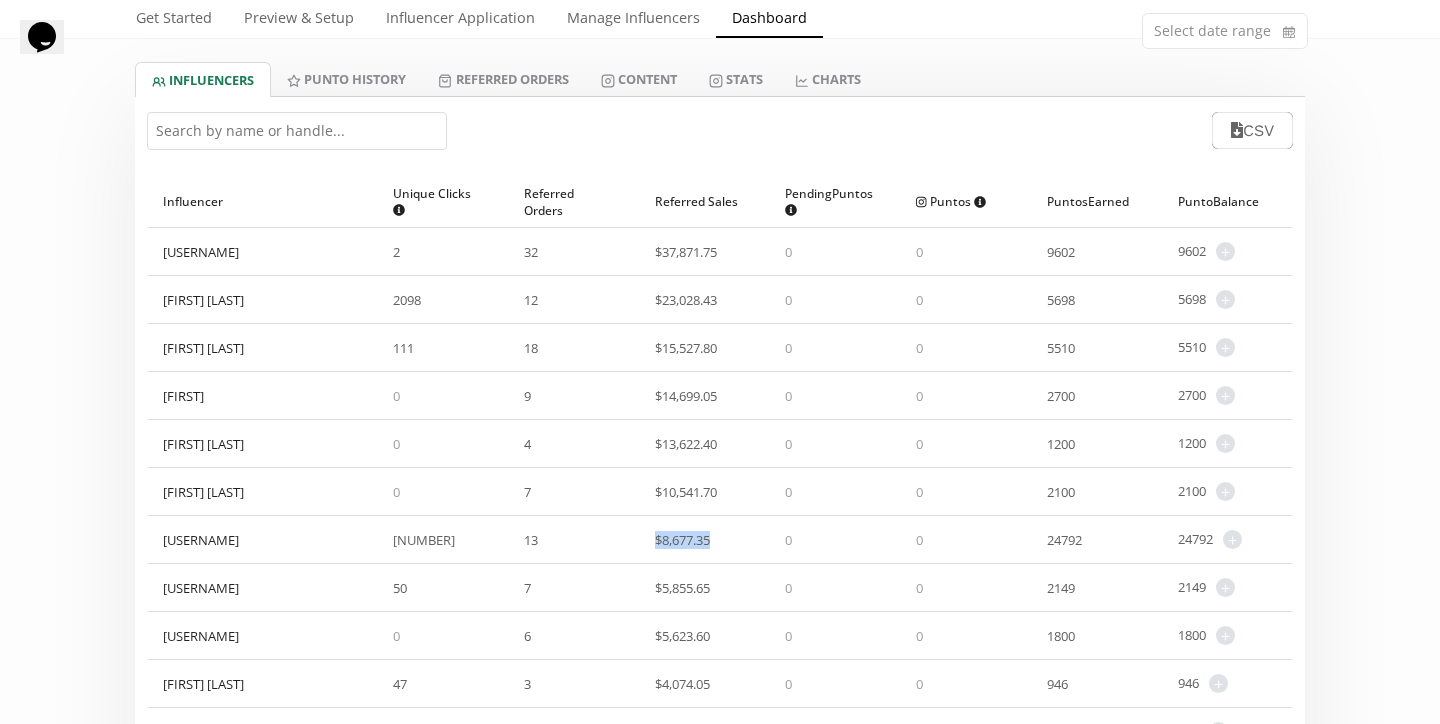 drag, startPoint x: 651, startPoint y: 537, endPoint x: 717, endPoint y: 543, distance: 66.27216 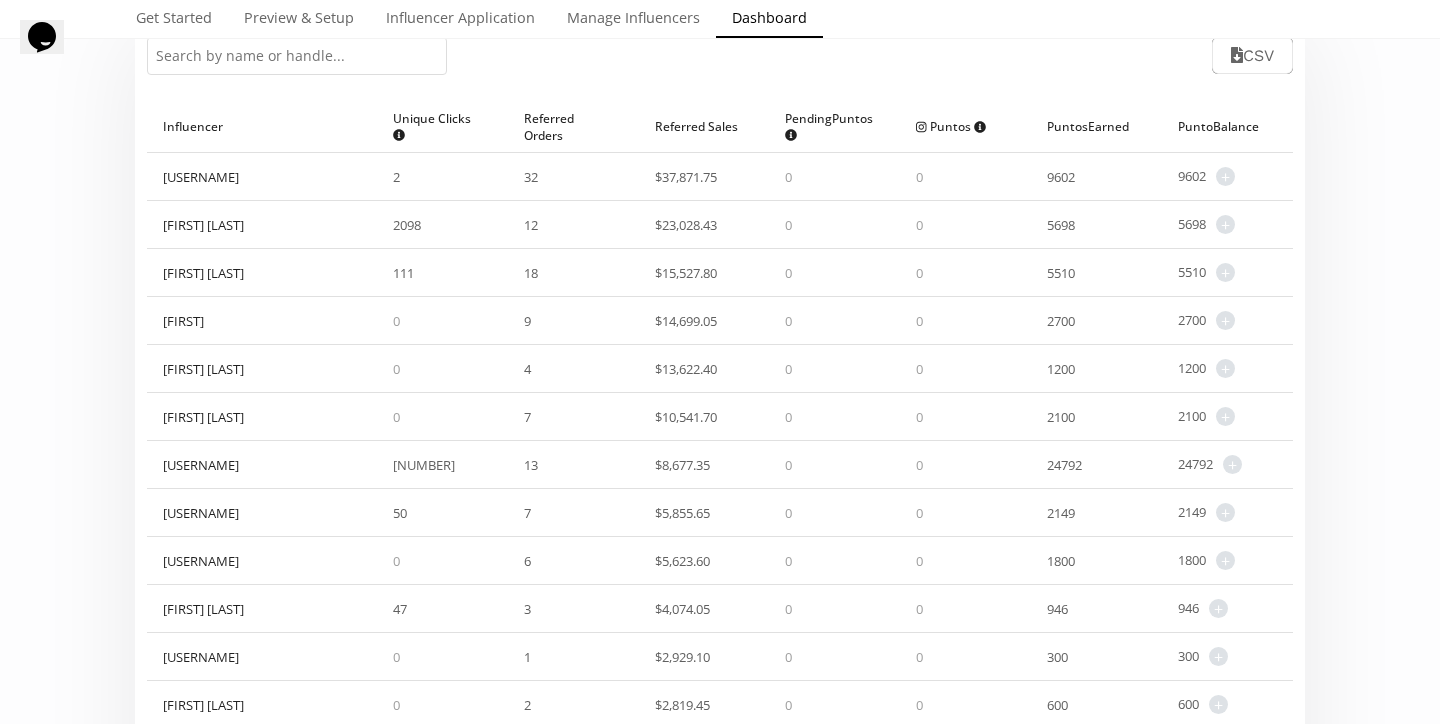 scroll, scrollTop: 198, scrollLeft: 0, axis: vertical 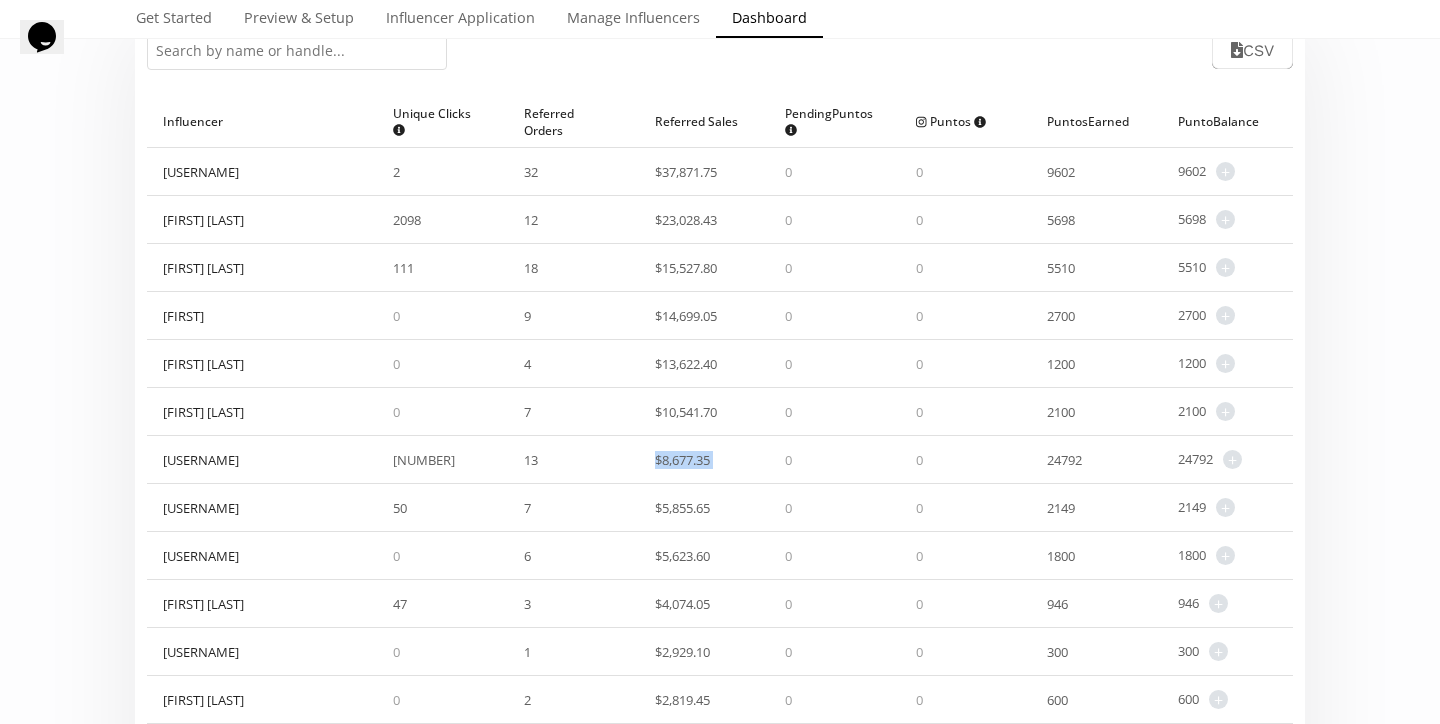 drag, startPoint x: 641, startPoint y: 460, endPoint x: 783, endPoint y: 461, distance: 142.00352 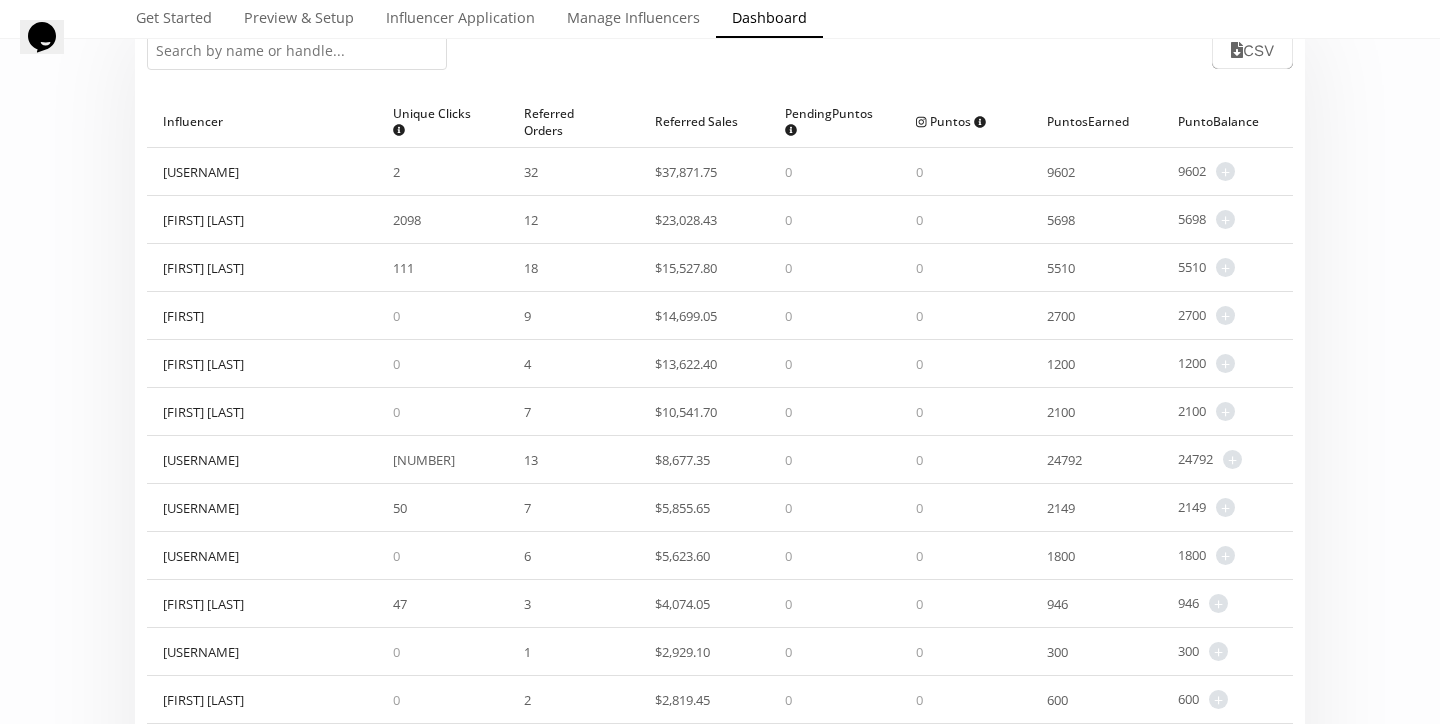 click on "$ 8,677.35" at bounding box center (682, 460) 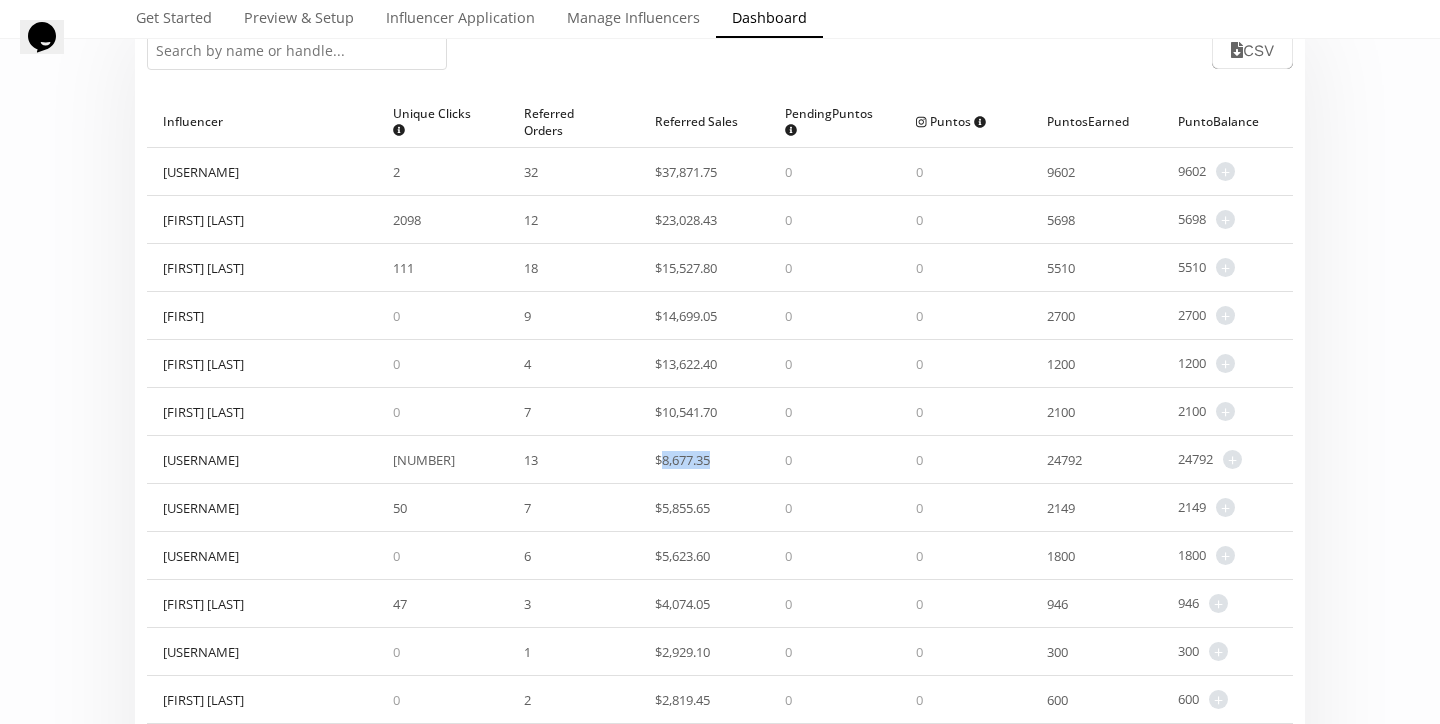 click on "$ 8,677.35" at bounding box center (682, 460) 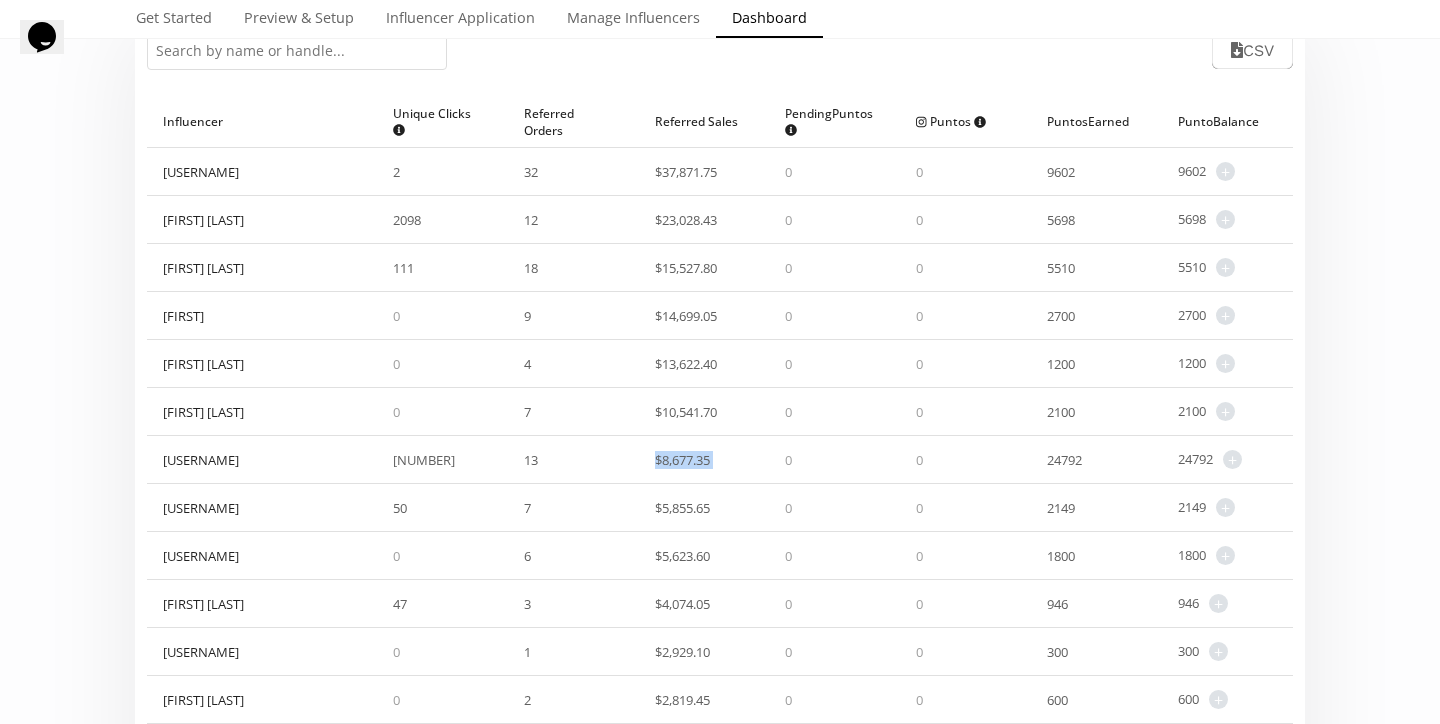 click on "$ 8,677.35" at bounding box center (682, 460) 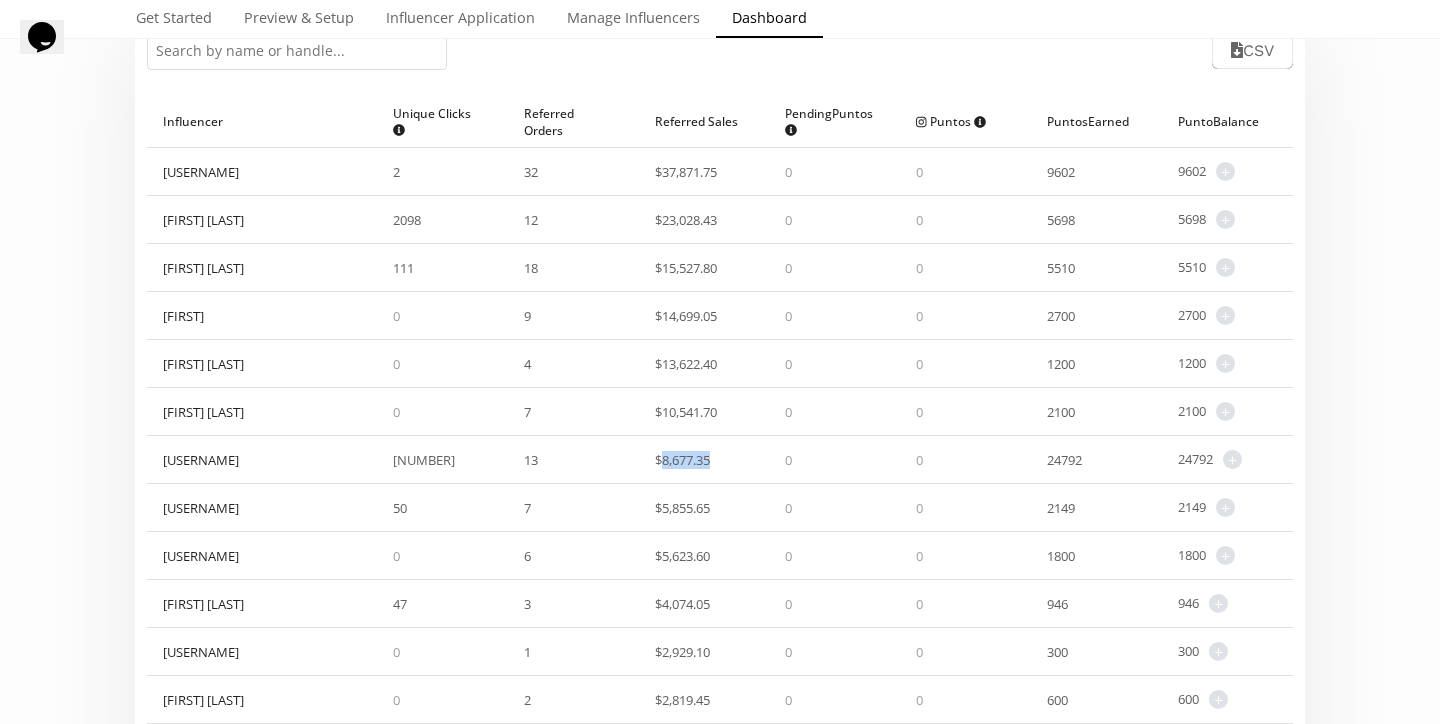 click on "$ 8,677.35" at bounding box center (682, 460) 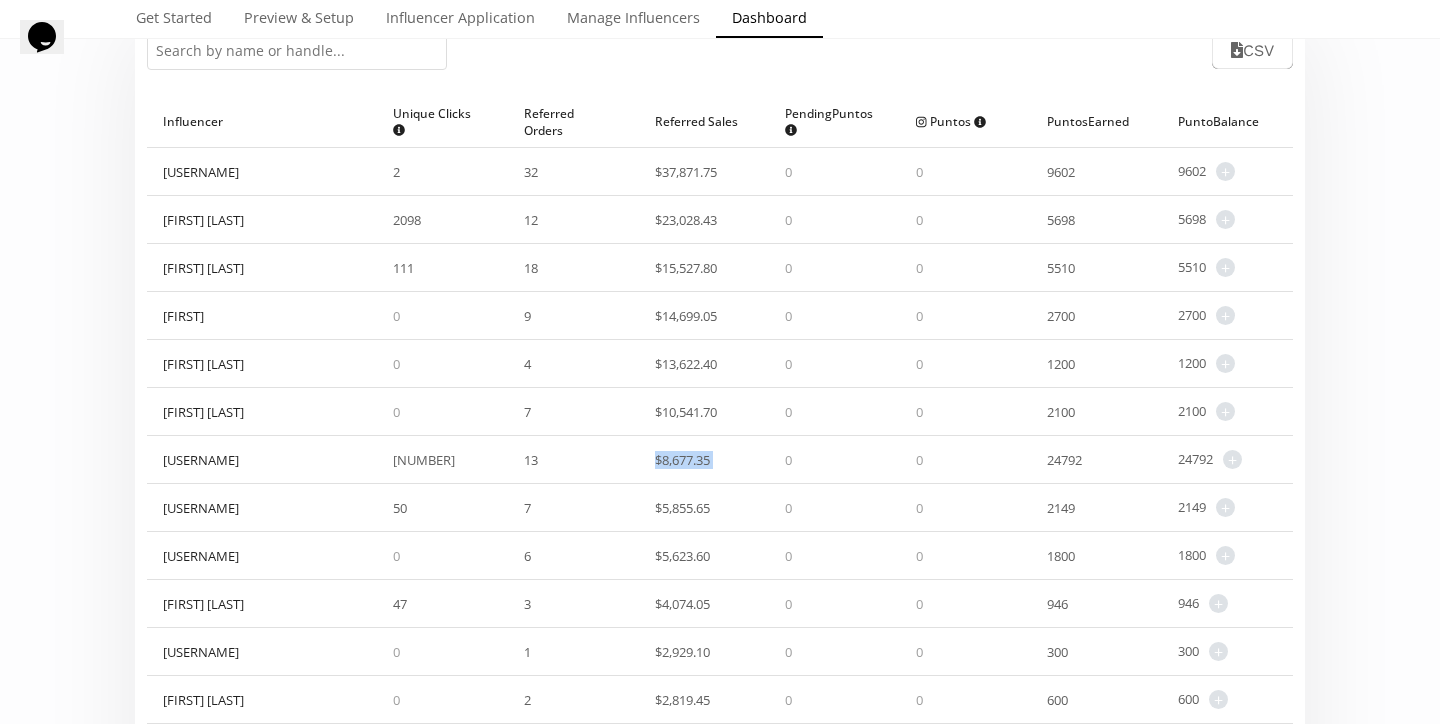 click on "$ 8,677.35" at bounding box center [682, 460] 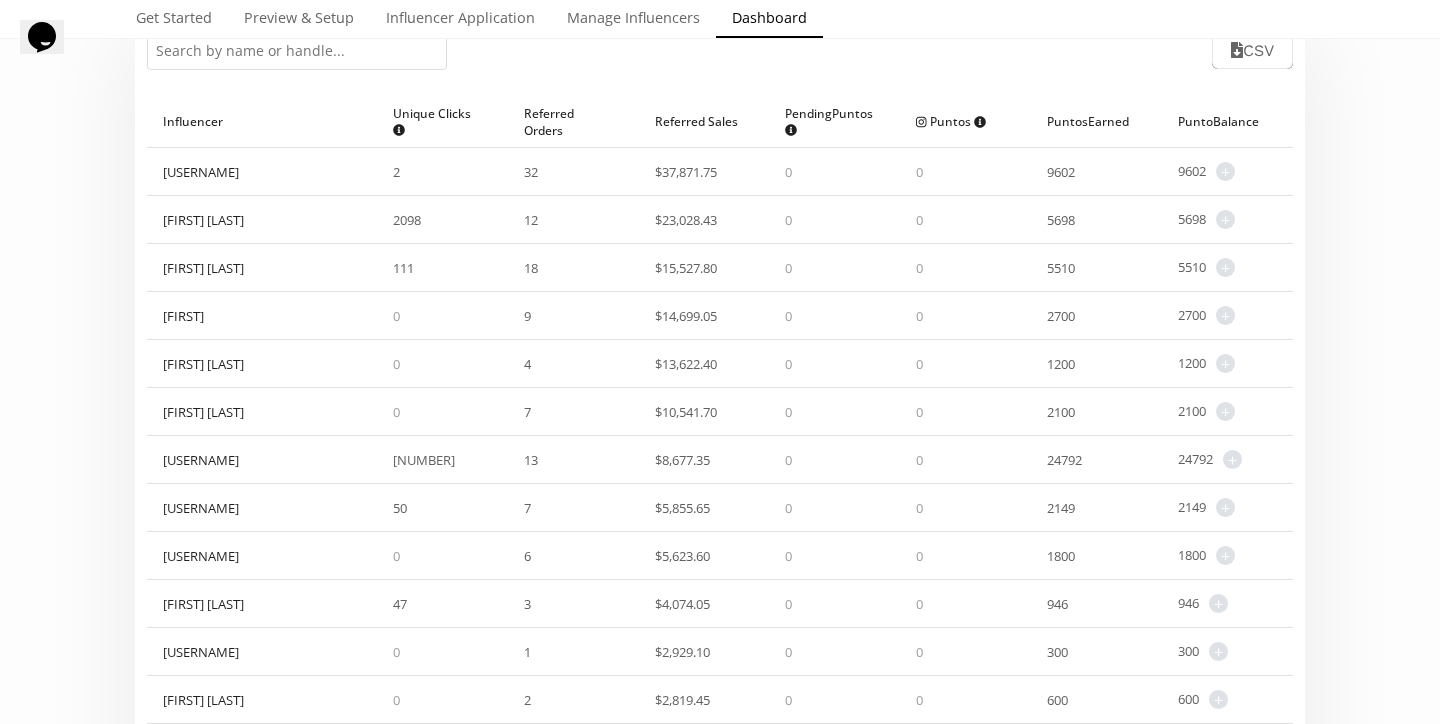 click on "$ 8,677.35" at bounding box center (682, 460) 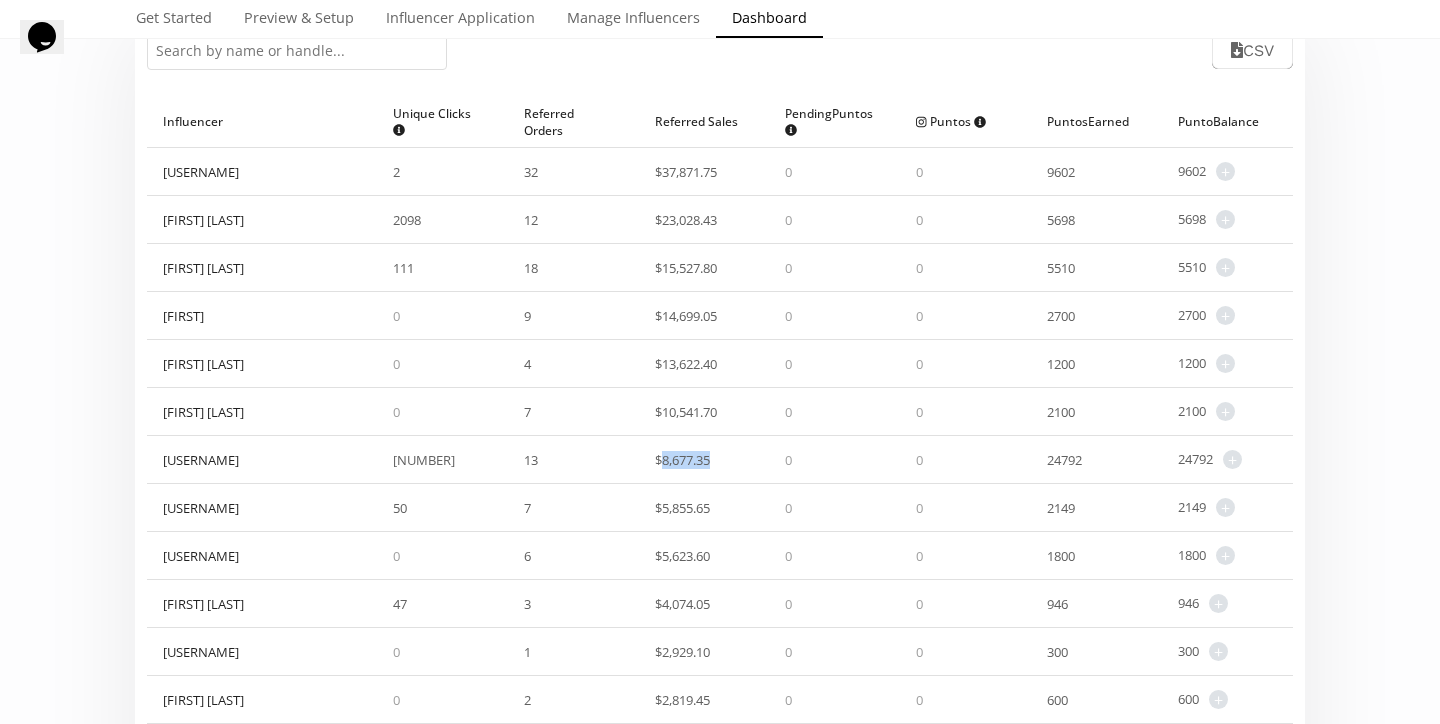 click on "$ 8,677.35" at bounding box center (682, 460) 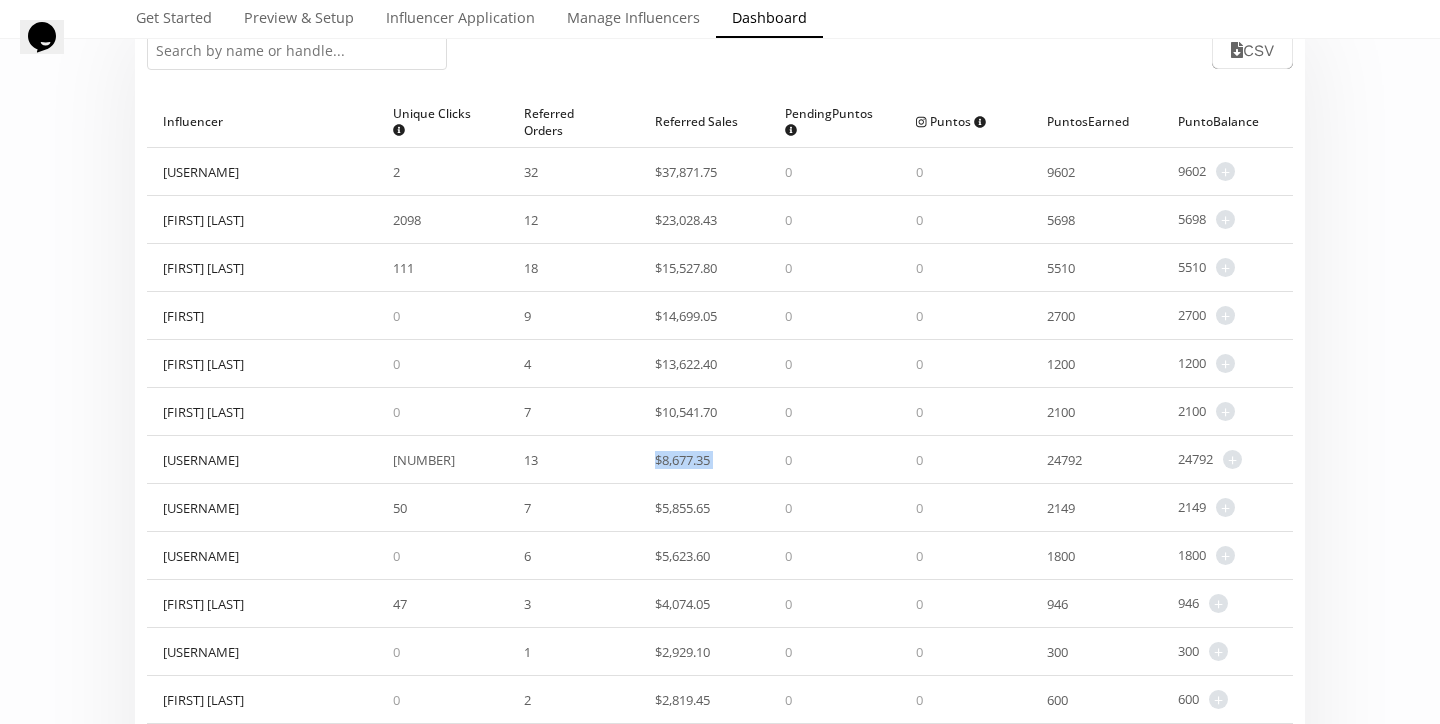 click on "$ 8,677.35" at bounding box center [682, 460] 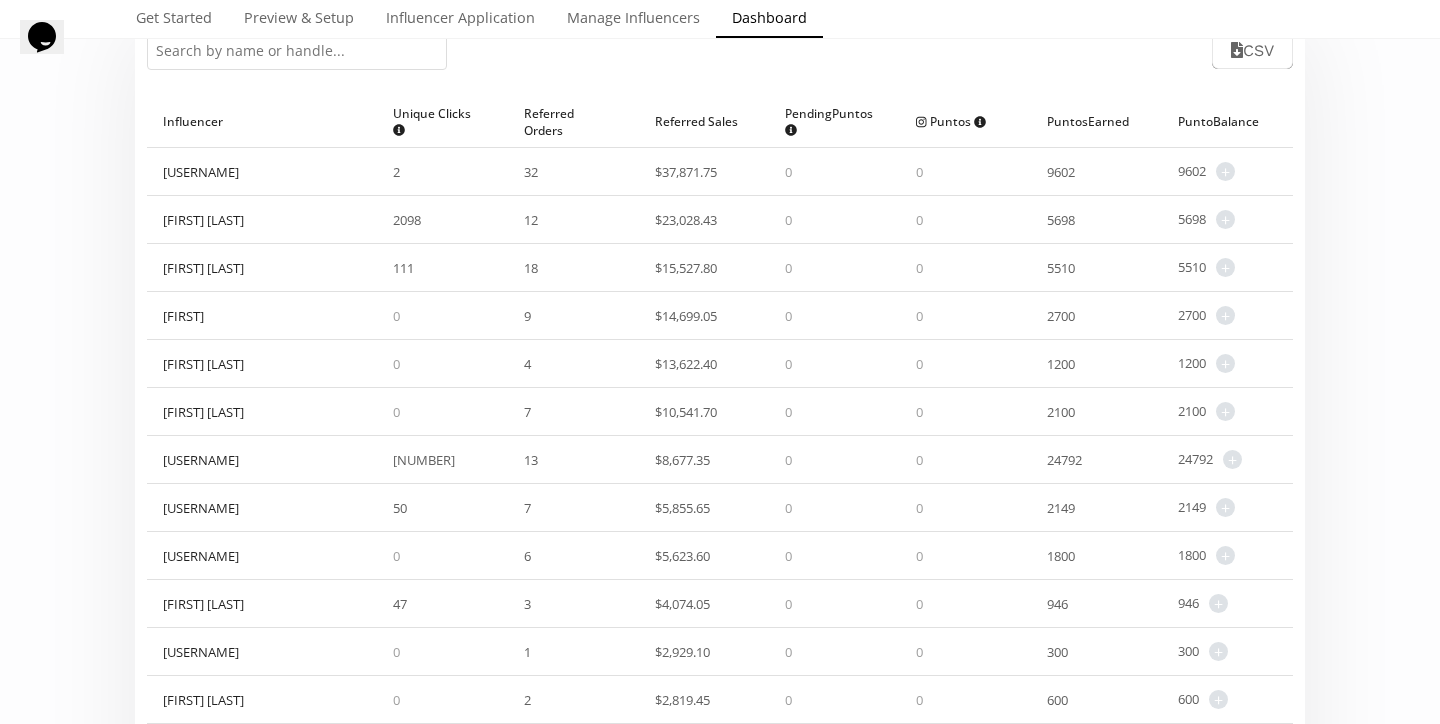 click on "13" at bounding box center (531, 460) 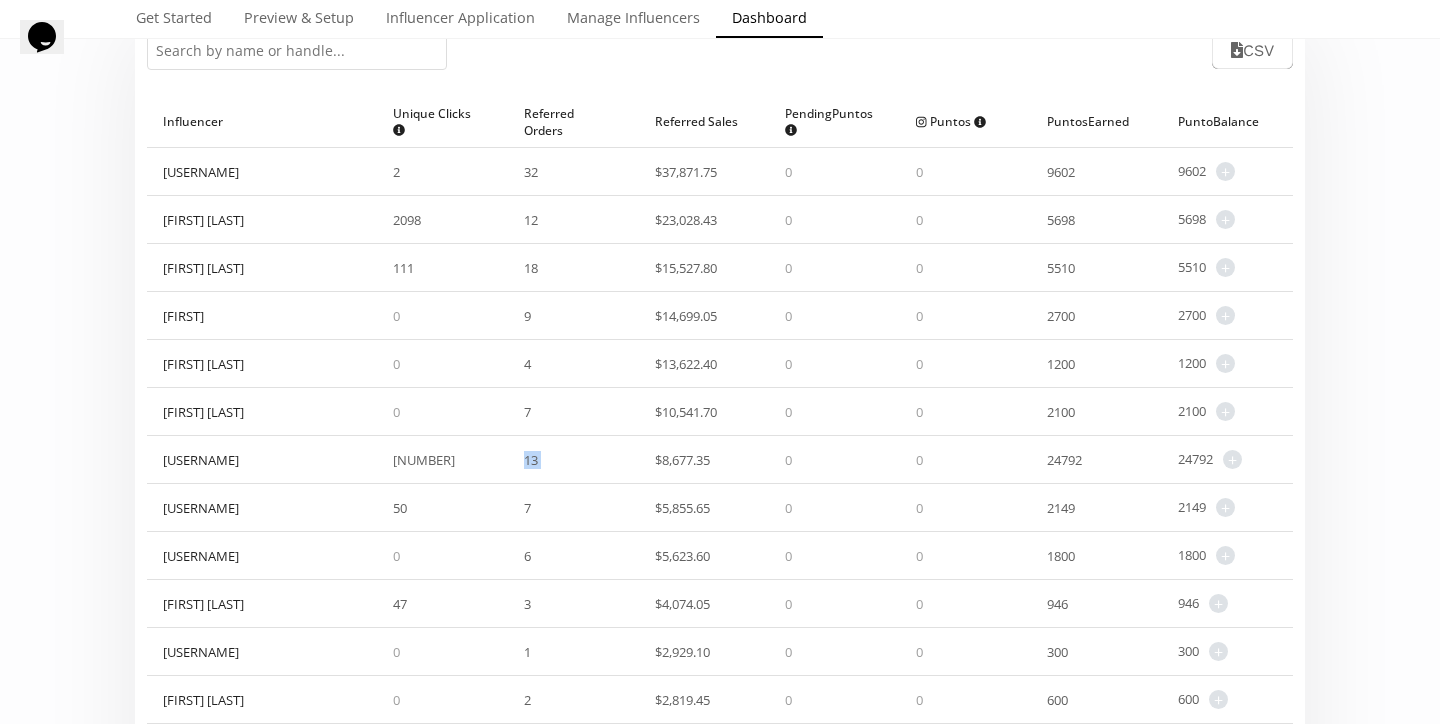 click on "13" at bounding box center [531, 460] 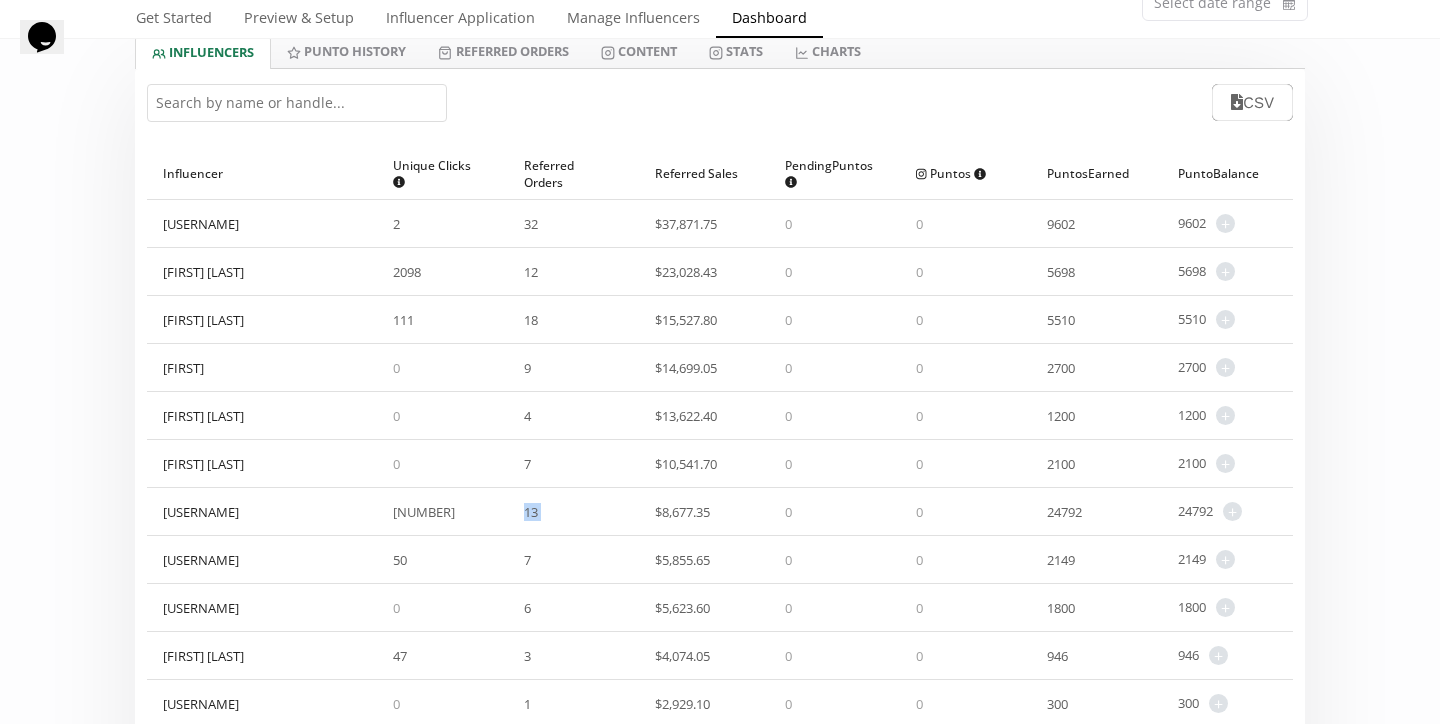 scroll, scrollTop: 154, scrollLeft: 0, axis: vertical 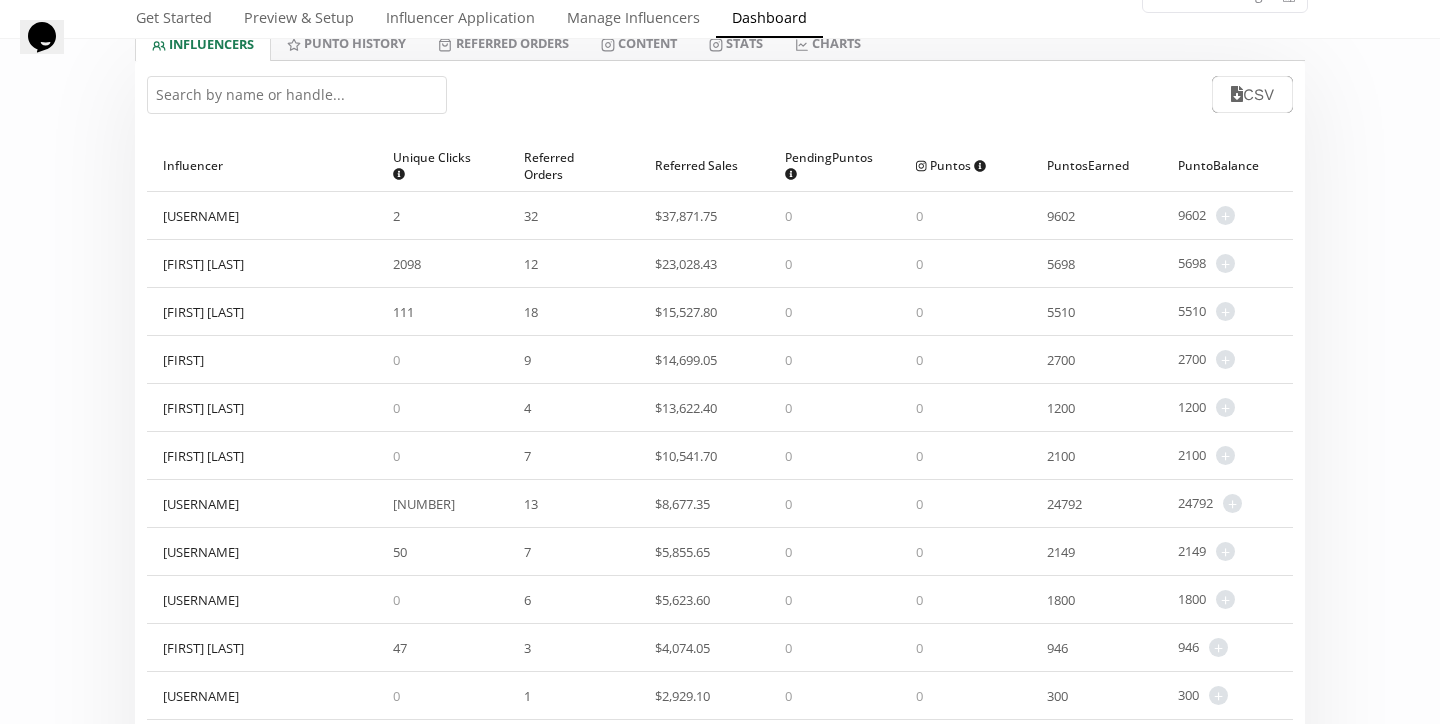 click on "Dafnnejm" at bounding box center (262, 503) 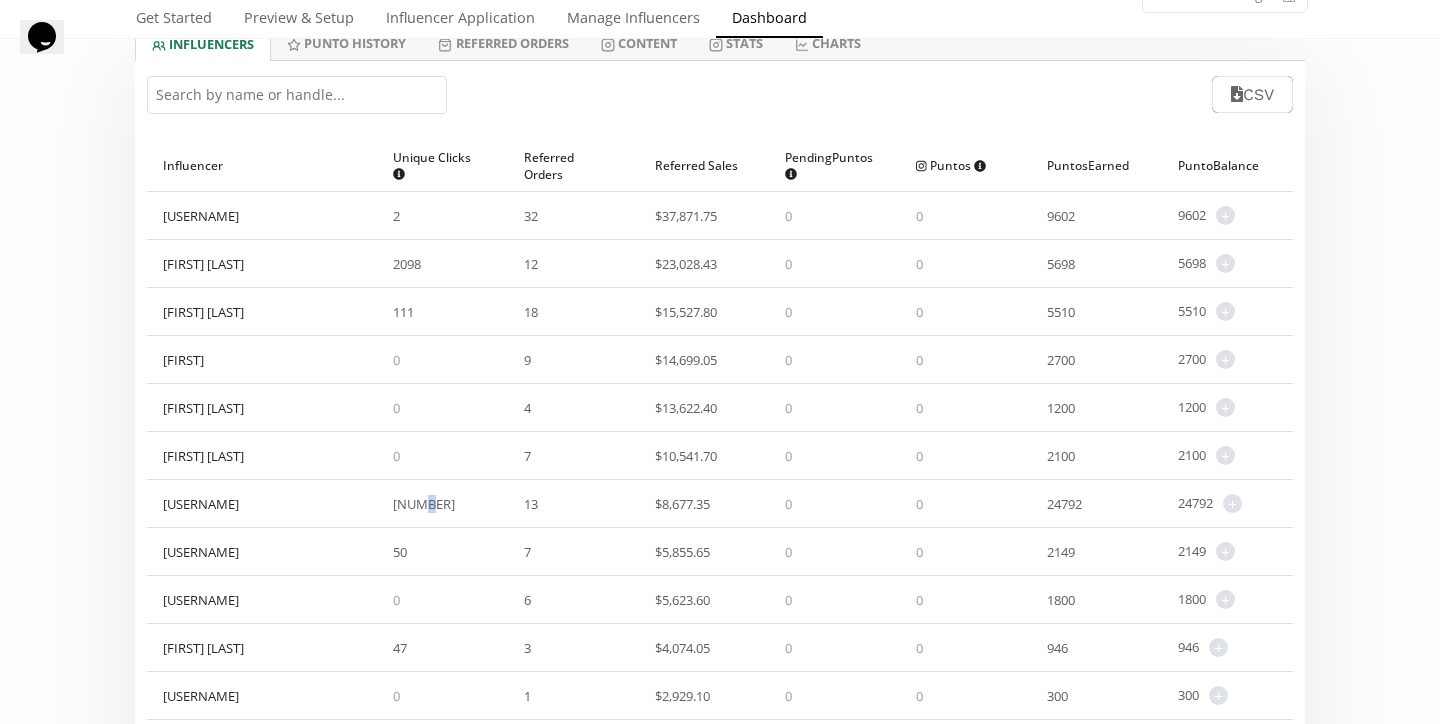 click on "21095" at bounding box center (424, 504) 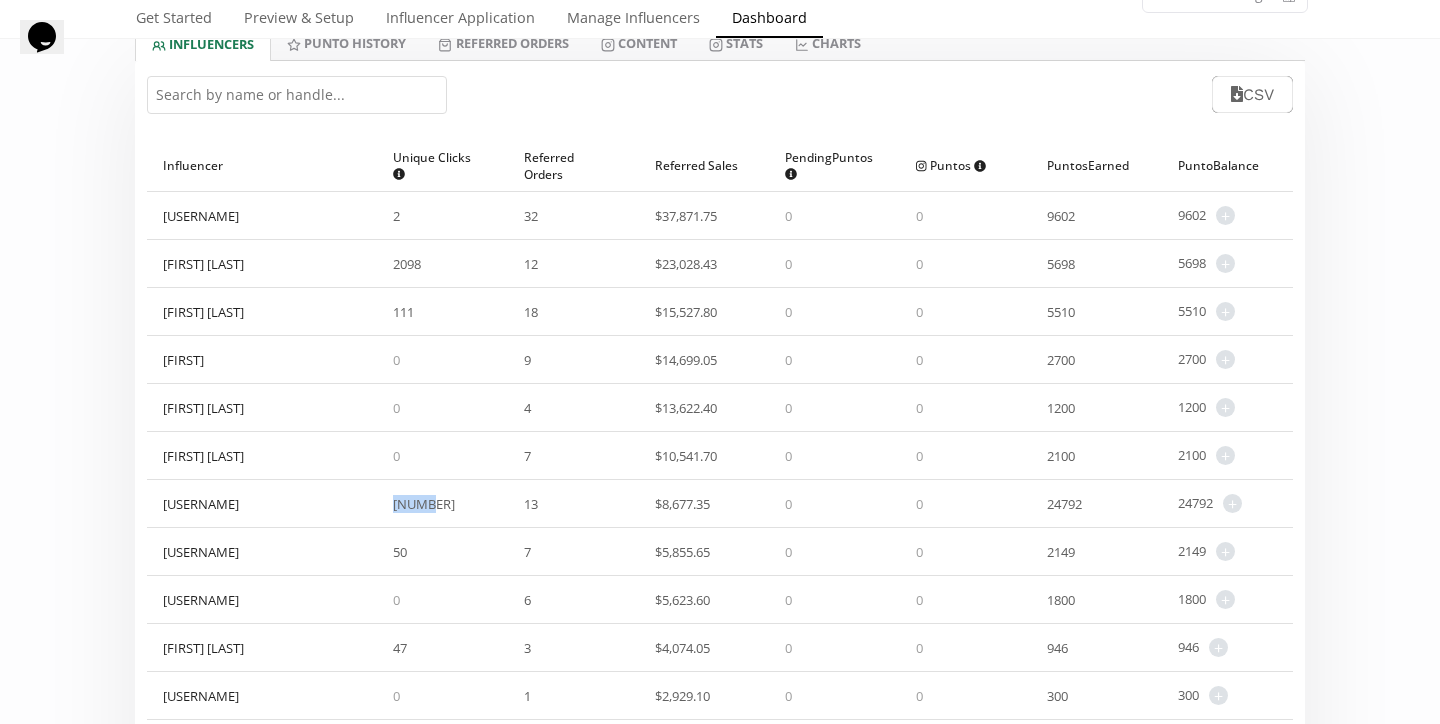 drag, startPoint x: 390, startPoint y: 509, endPoint x: 435, endPoint y: 511, distance: 45.044422 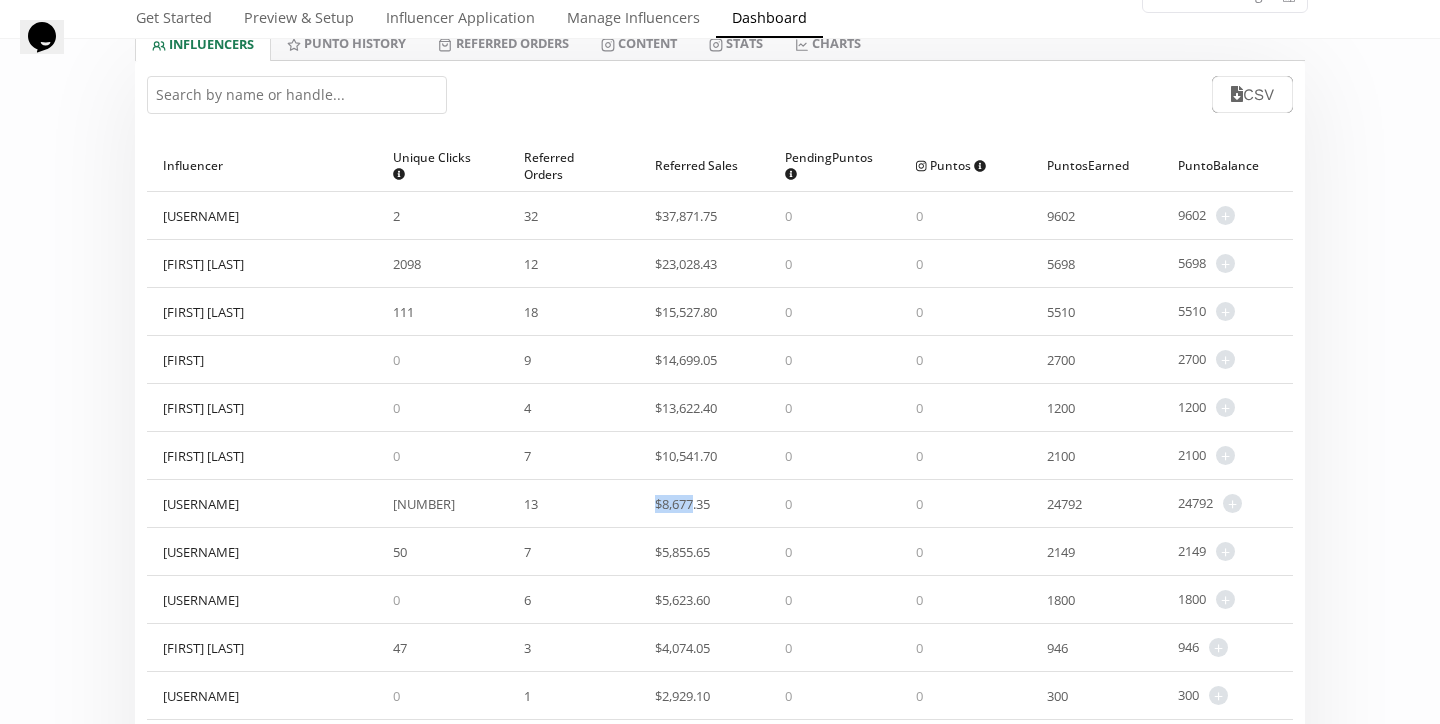 drag, startPoint x: 640, startPoint y: 502, endPoint x: 694, endPoint y: 509, distance: 54.451813 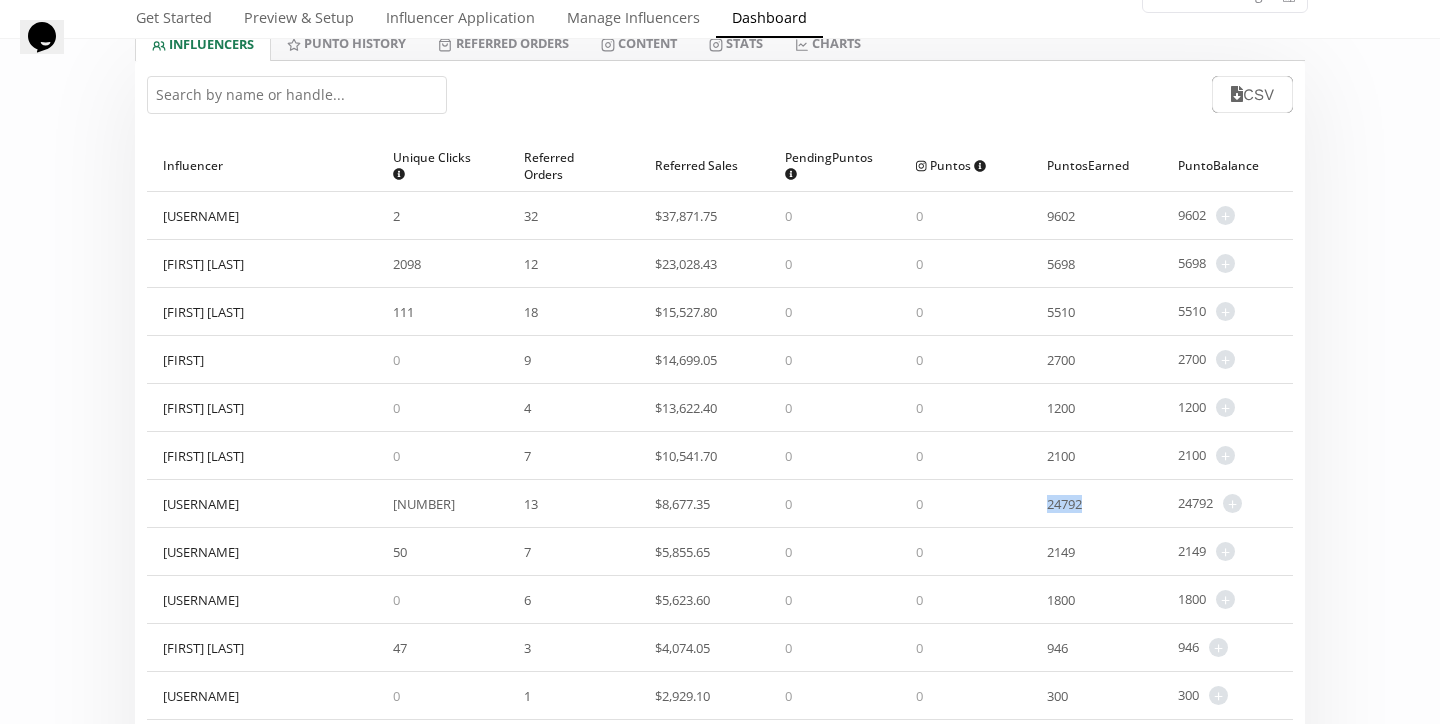 drag, startPoint x: 1042, startPoint y: 505, endPoint x: 1101, endPoint y: 500, distance: 59.211487 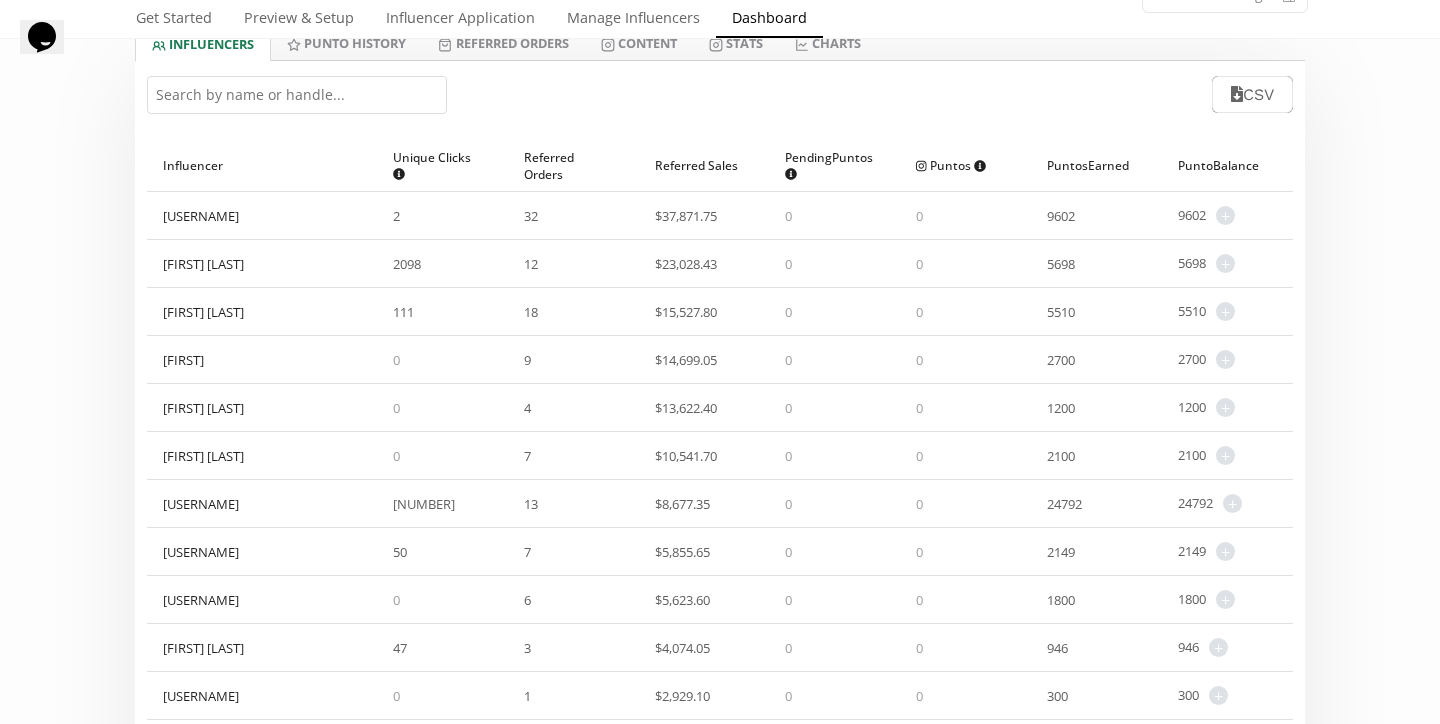 click on "13" at bounding box center (573, 503) 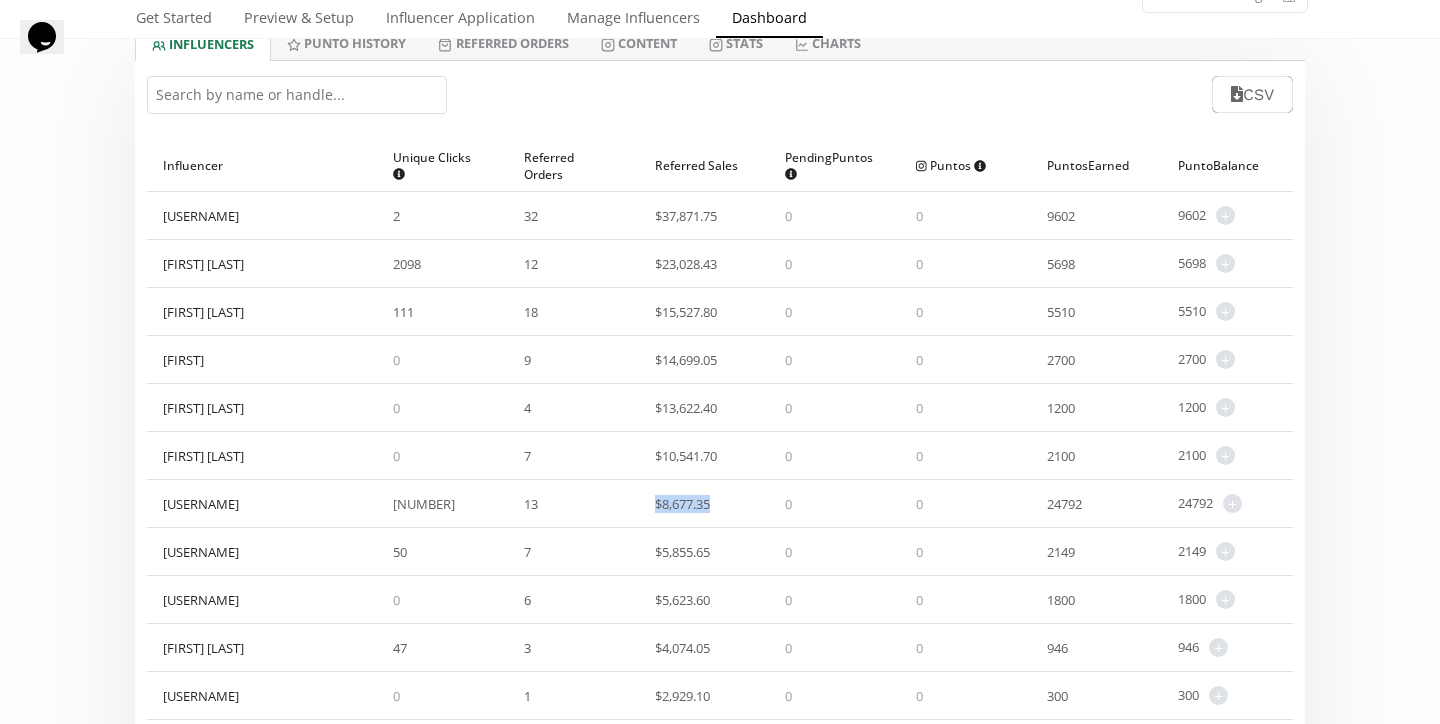 drag, startPoint x: 636, startPoint y: 501, endPoint x: 728, endPoint y: 508, distance: 92.26592 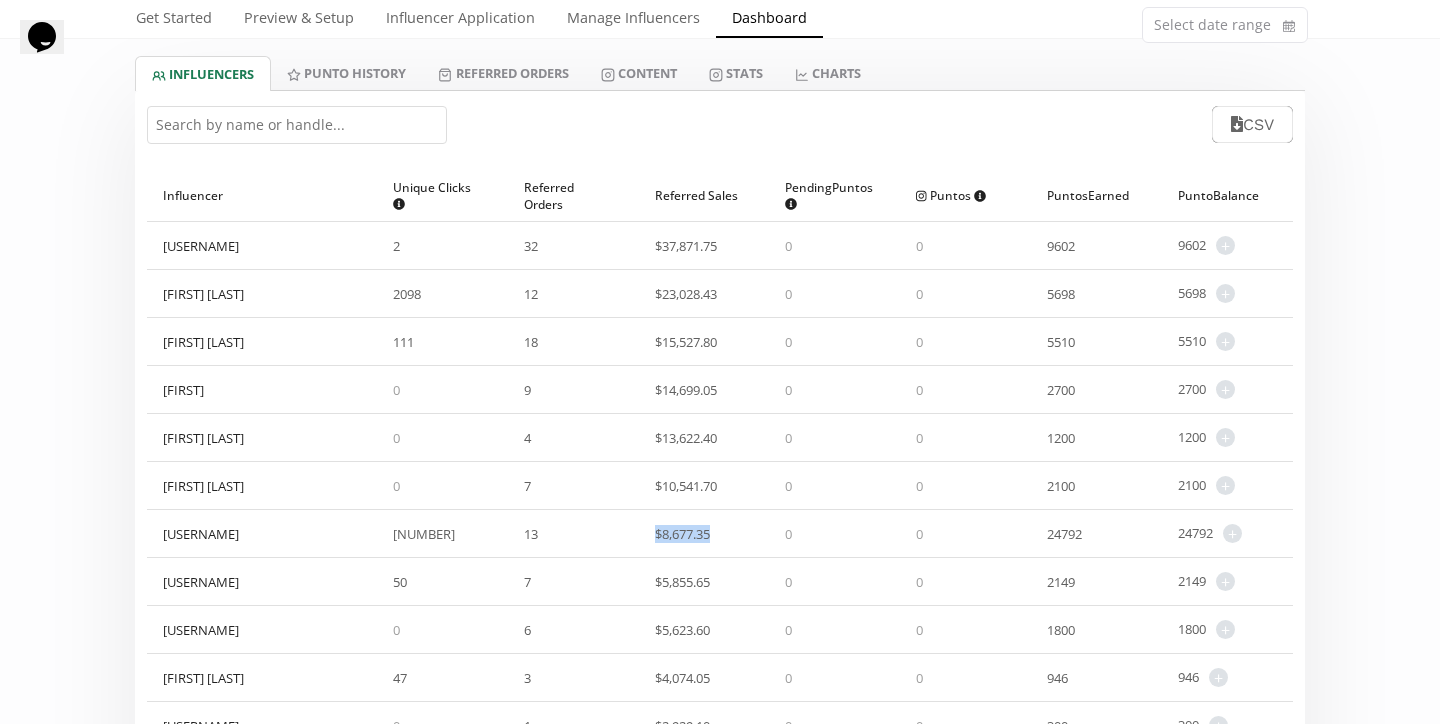 scroll, scrollTop: 119, scrollLeft: 0, axis: vertical 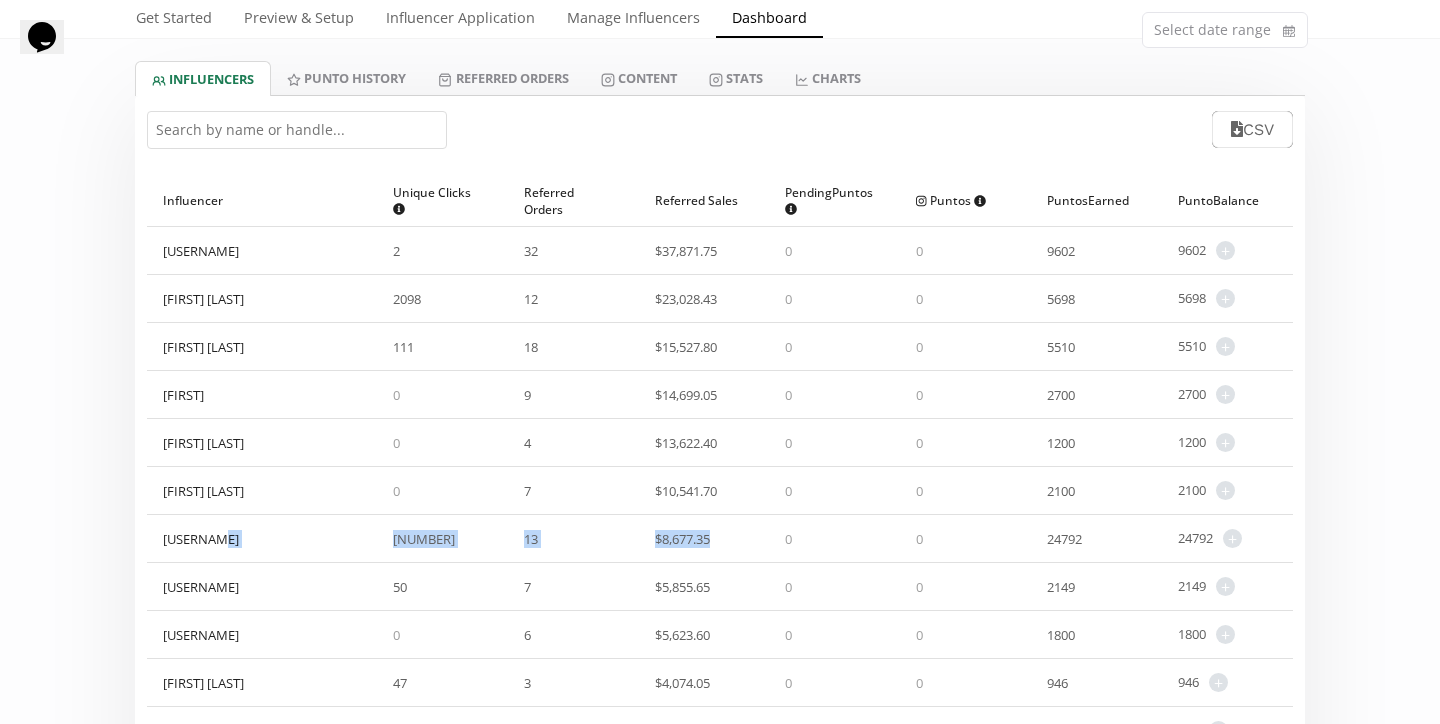 drag, startPoint x: 358, startPoint y: 539, endPoint x: 735, endPoint y: 554, distance: 377.29828 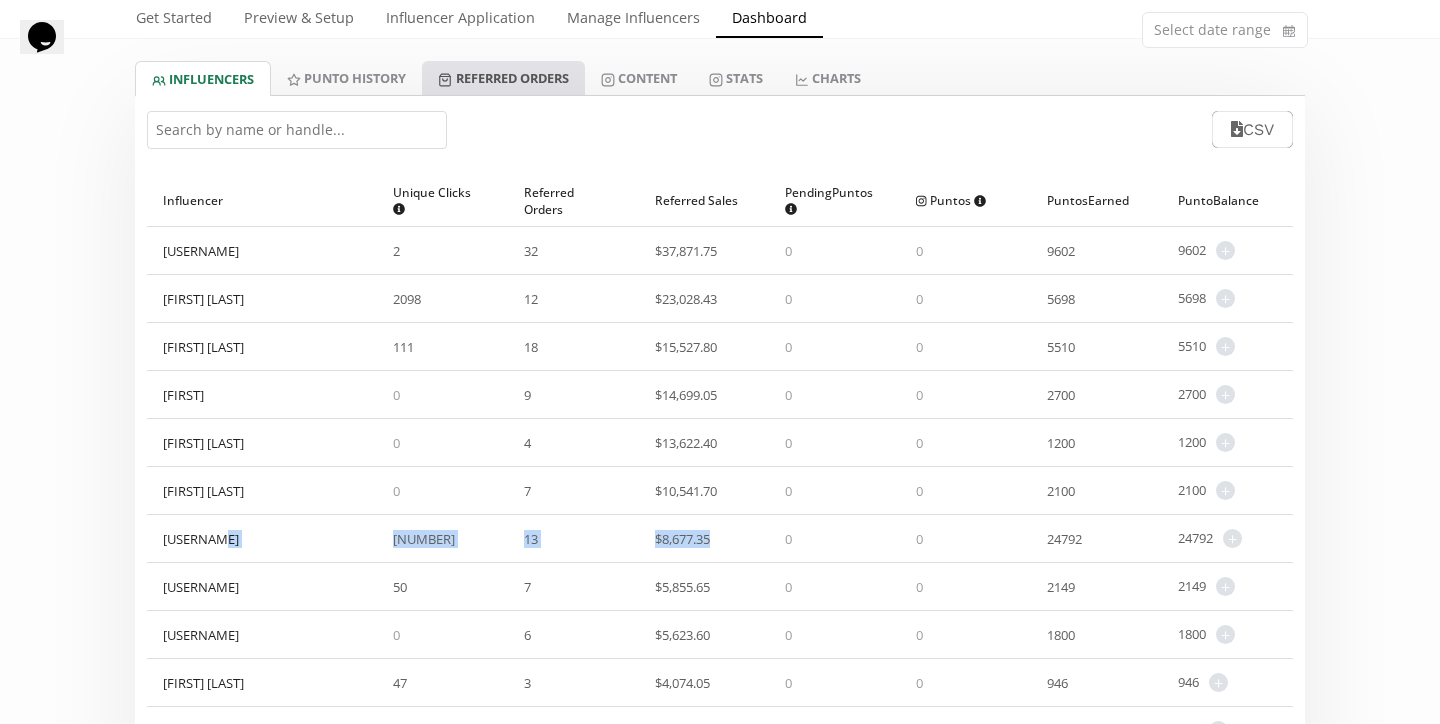 click on "Referred Orders" at bounding box center (503, 78) 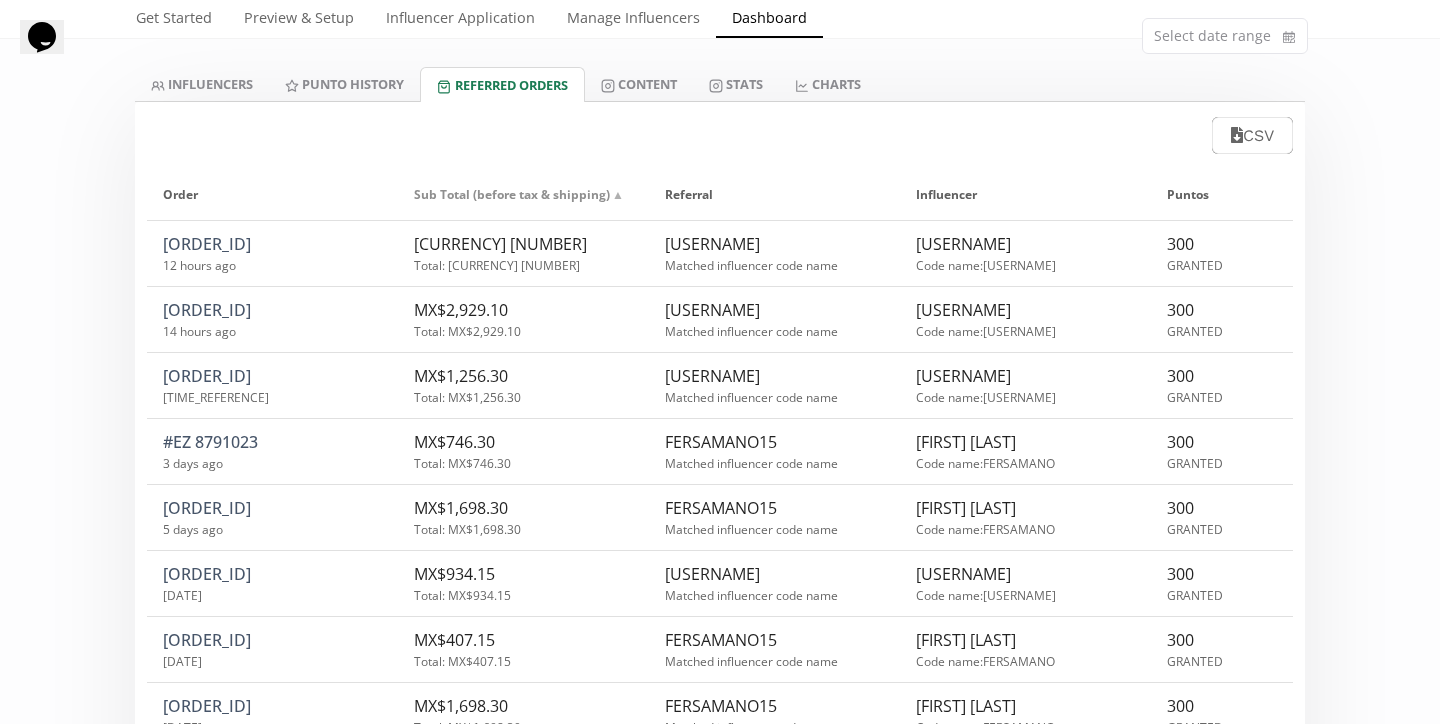 scroll, scrollTop: 103, scrollLeft: 0, axis: vertical 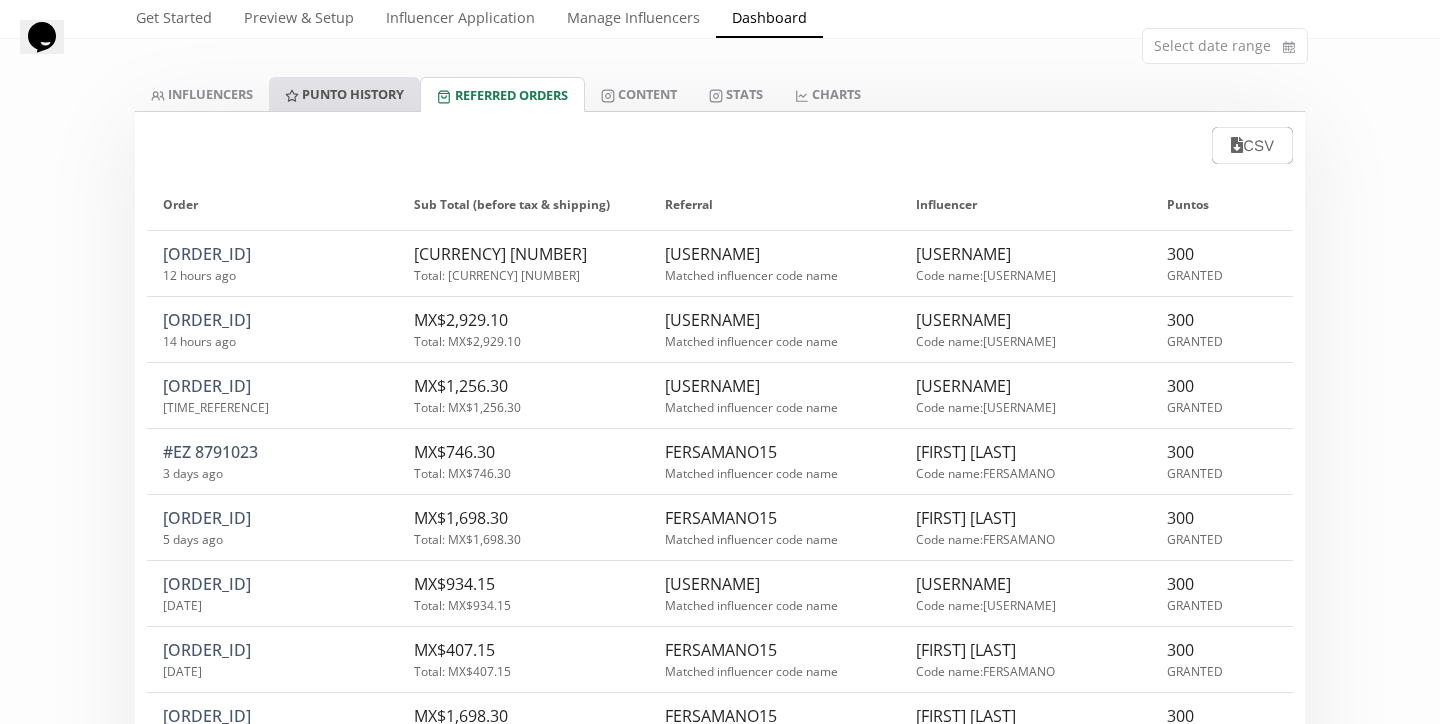 click on "Punto HISTORY" at bounding box center (344, 94) 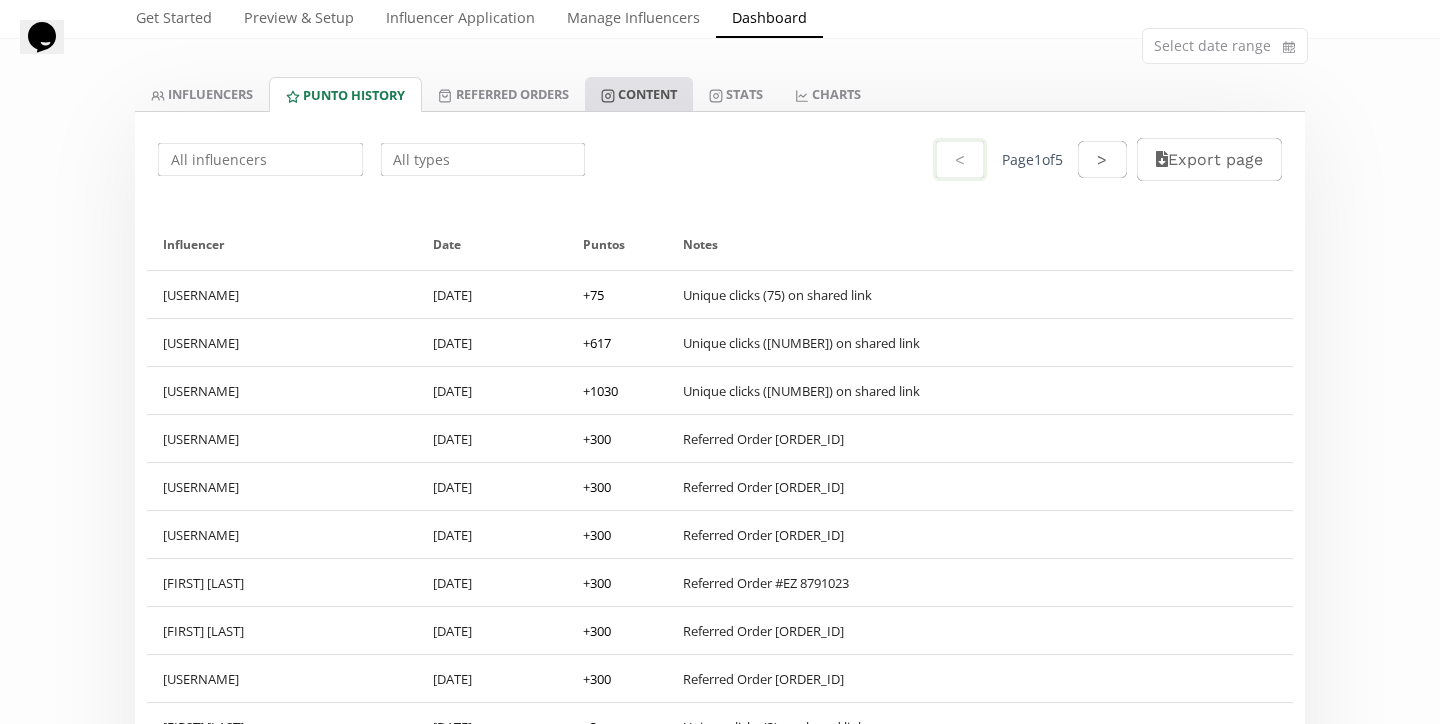 click on "Content" at bounding box center (639, 94) 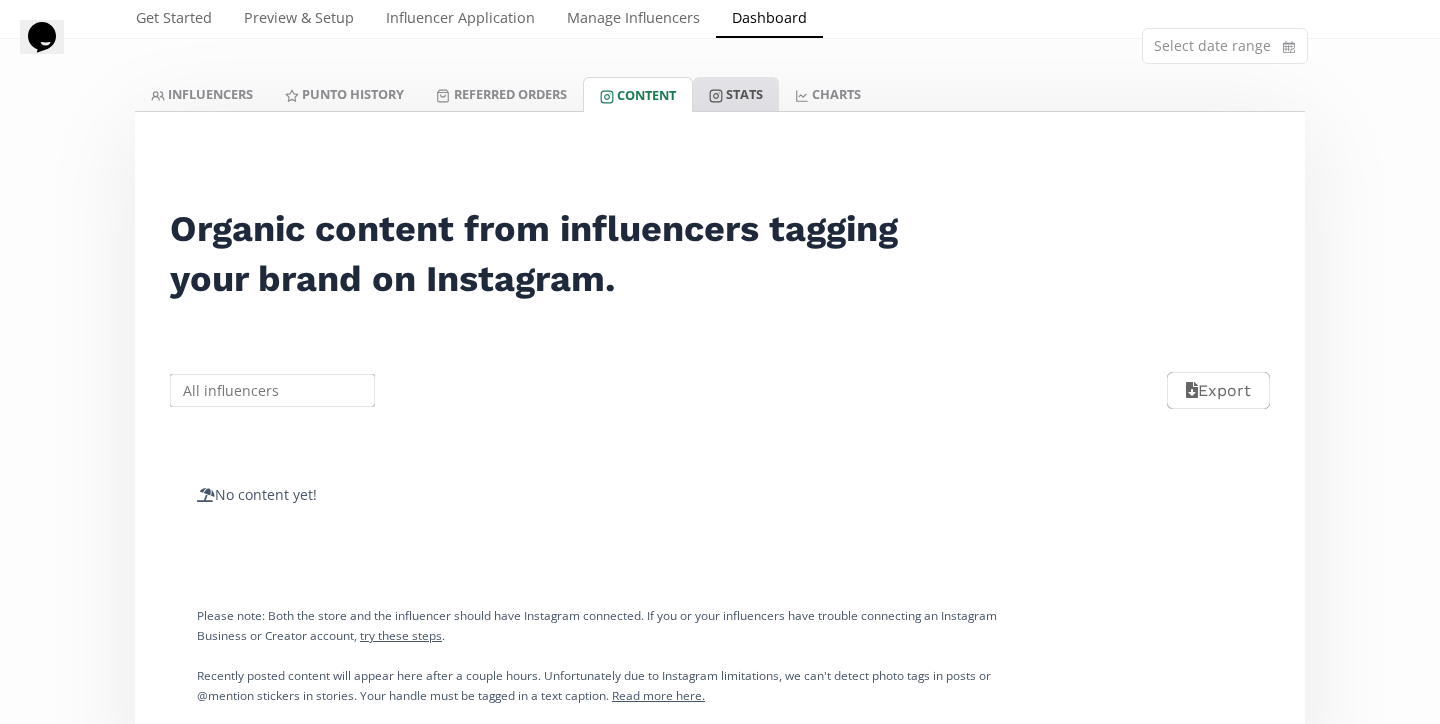 click 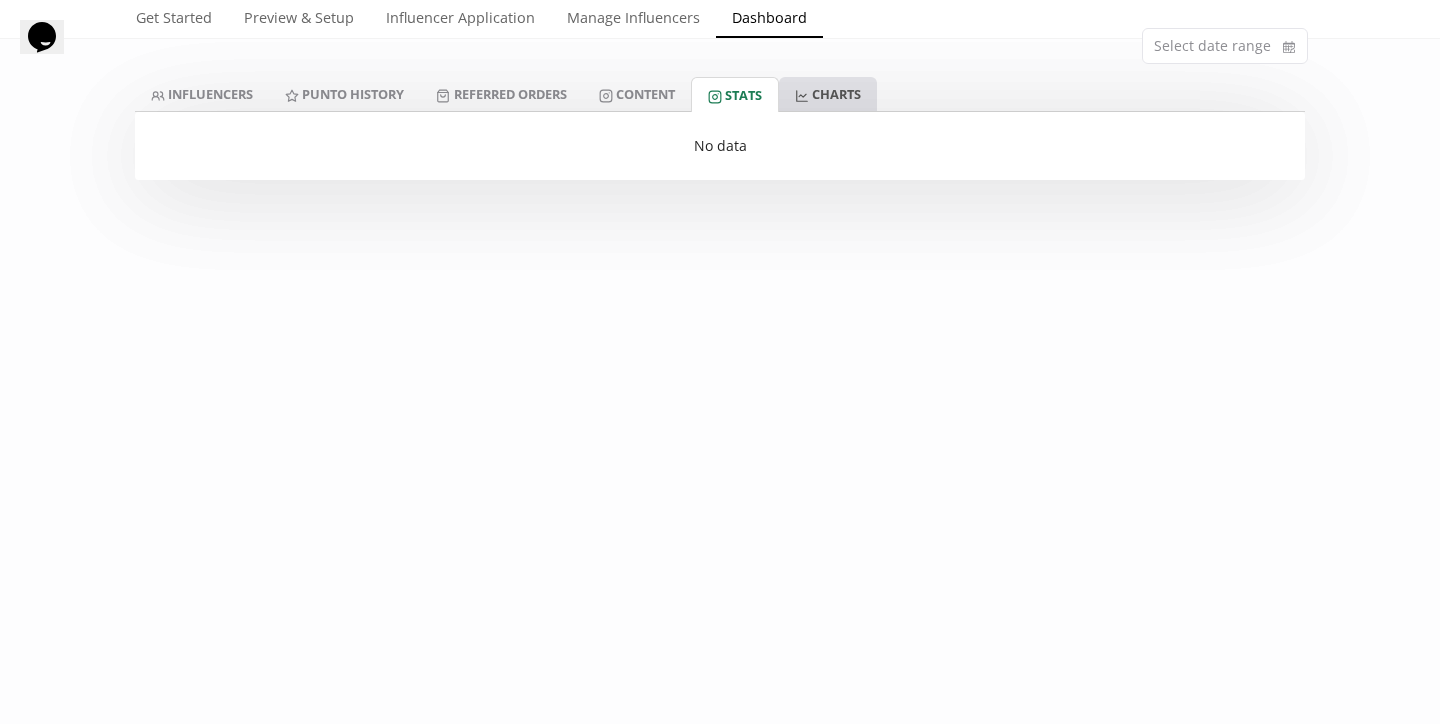 click on "CHARTS" at bounding box center [828, 94] 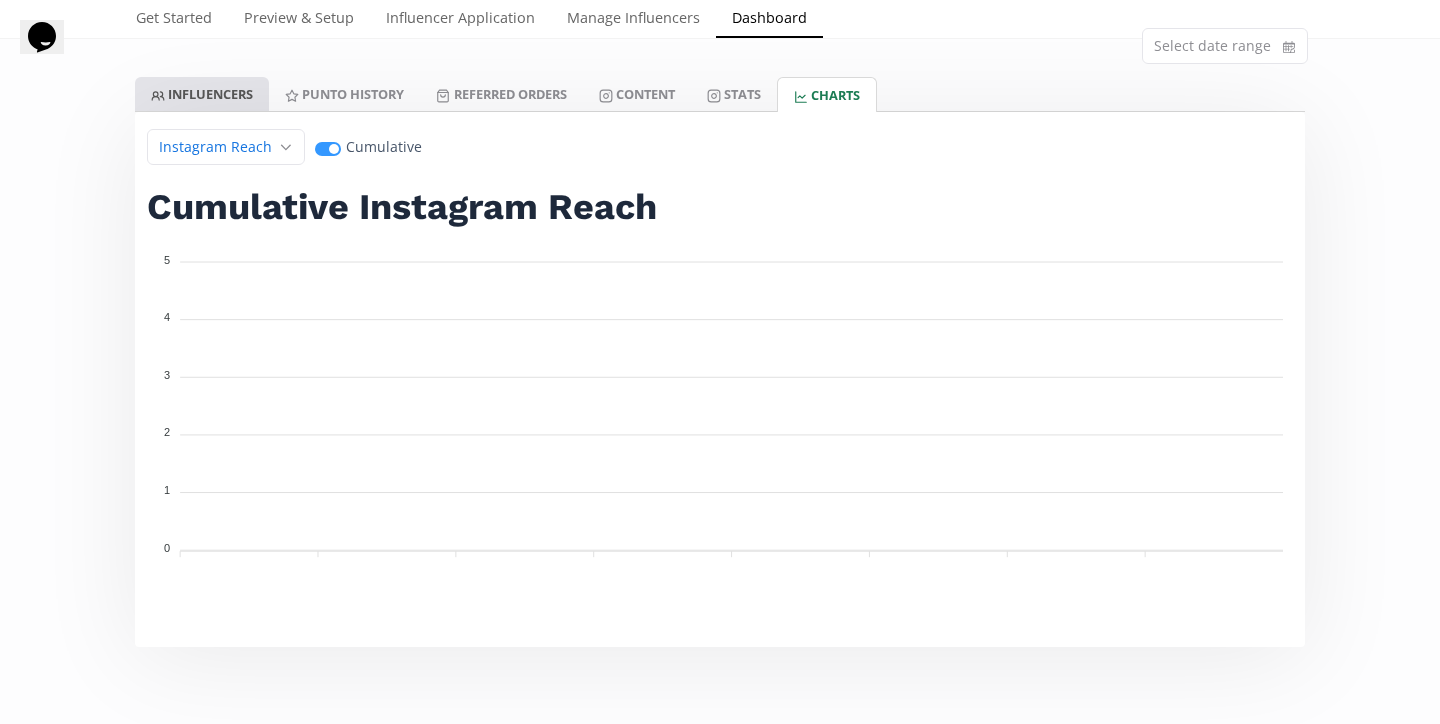 click on "INFLUENCERS" at bounding box center (202, 94) 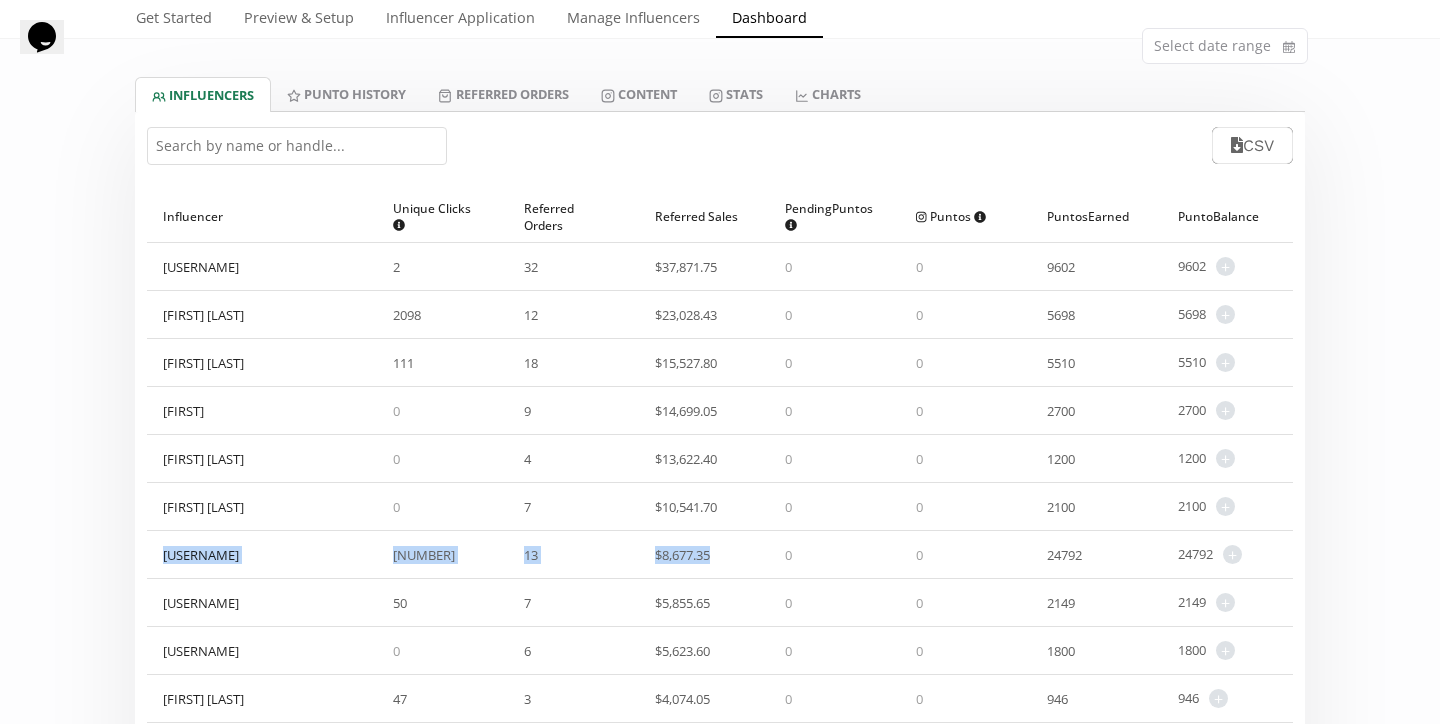 drag, startPoint x: 147, startPoint y: 551, endPoint x: 724, endPoint y: 555, distance: 577.01385 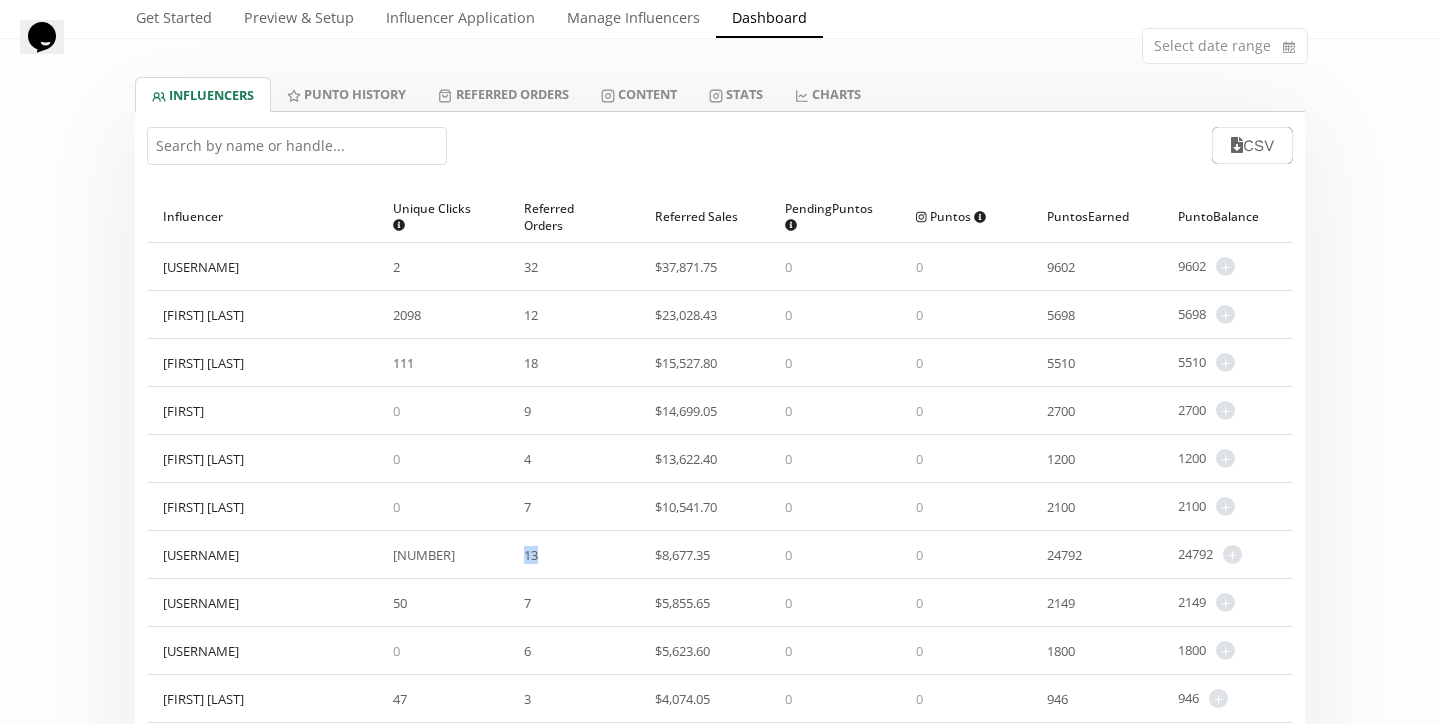 drag, startPoint x: 522, startPoint y: 563, endPoint x: 555, endPoint y: 562, distance: 33.01515 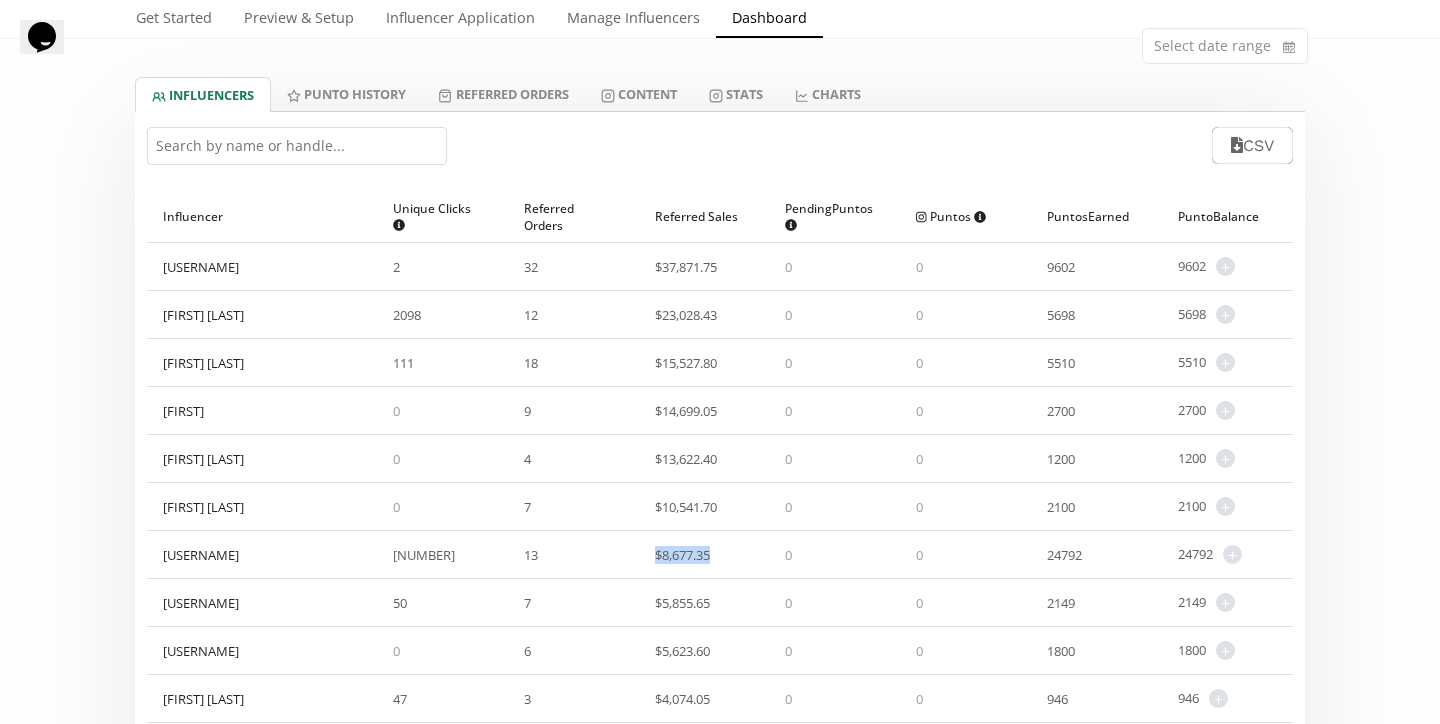 drag, startPoint x: 659, startPoint y: 545, endPoint x: 766, endPoint y: 559, distance: 107.912 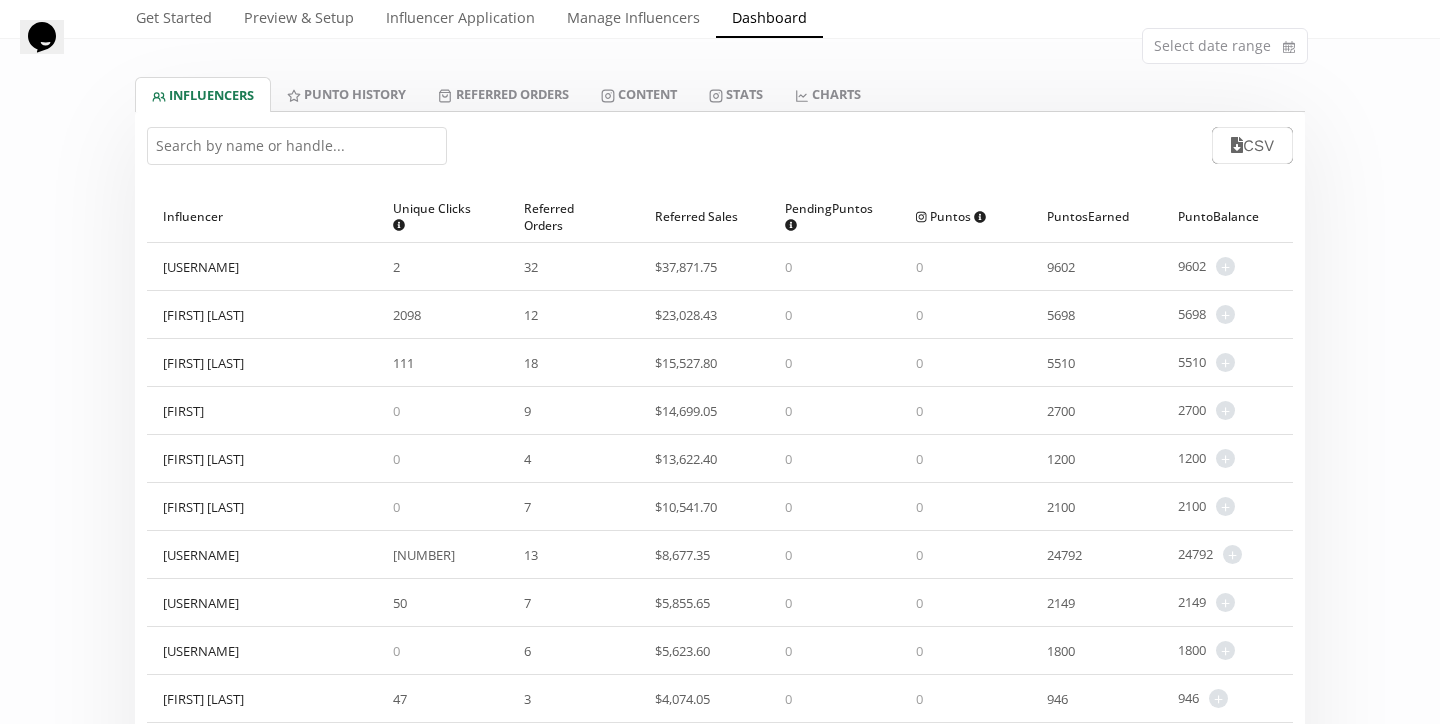 click on "21104" at bounding box center (442, 554) 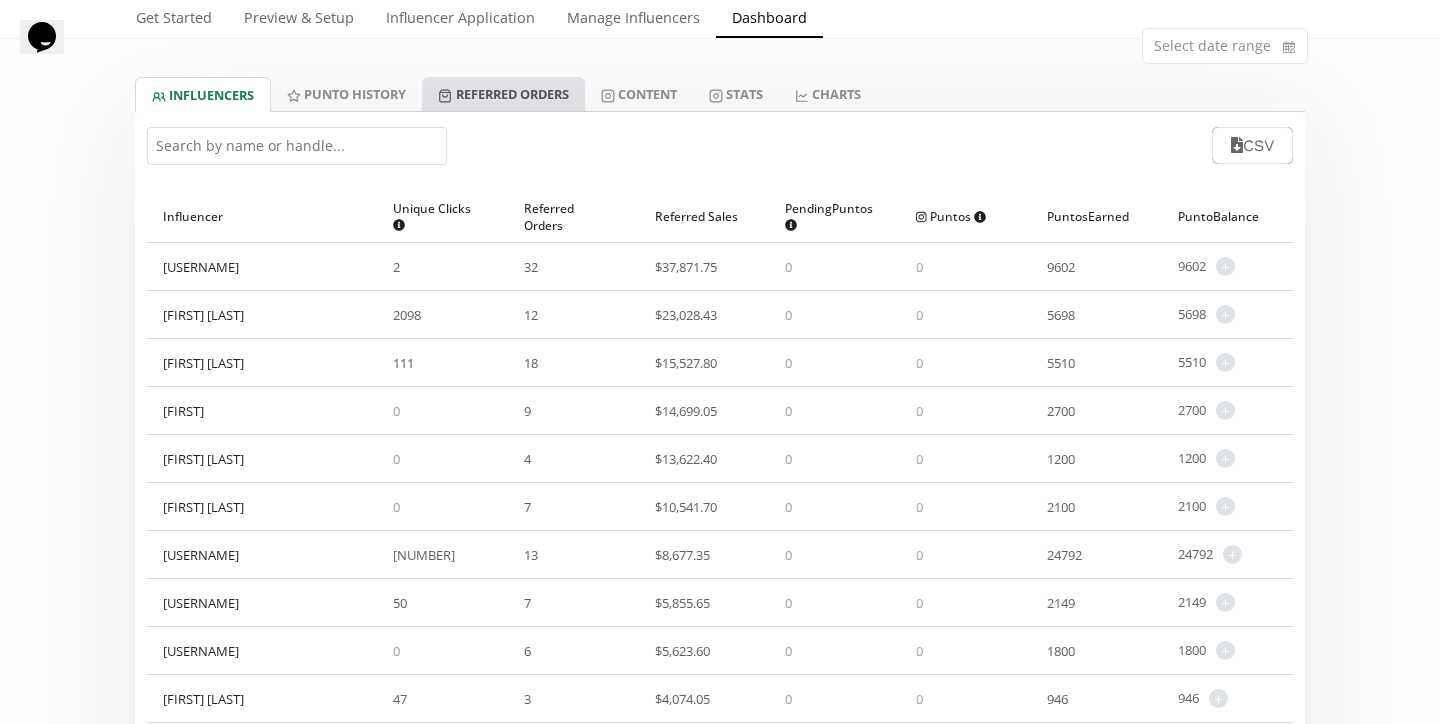 click on "Referred Orders" at bounding box center [503, 94] 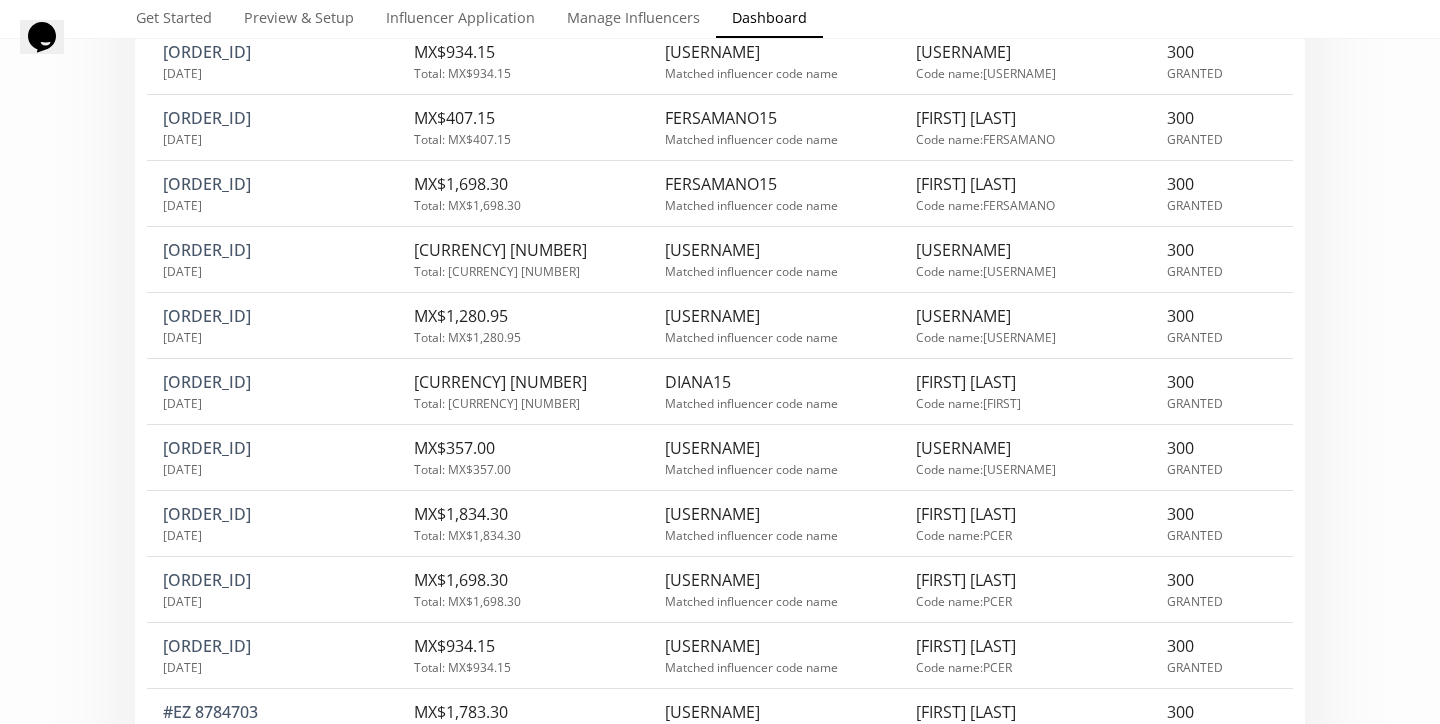 scroll, scrollTop: 381, scrollLeft: 0, axis: vertical 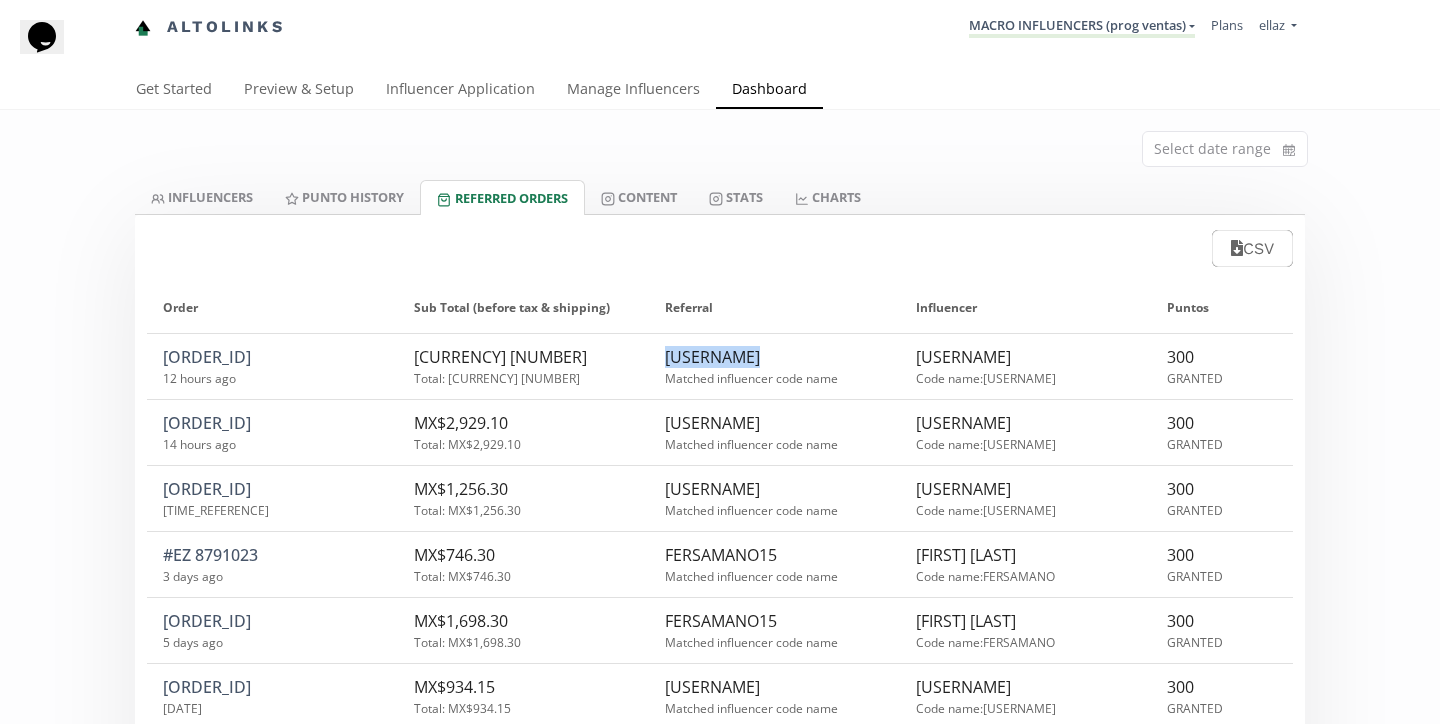 drag, startPoint x: 659, startPoint y: 359, endPoint x: 762, endPoint y: 360, distance: 103.00485 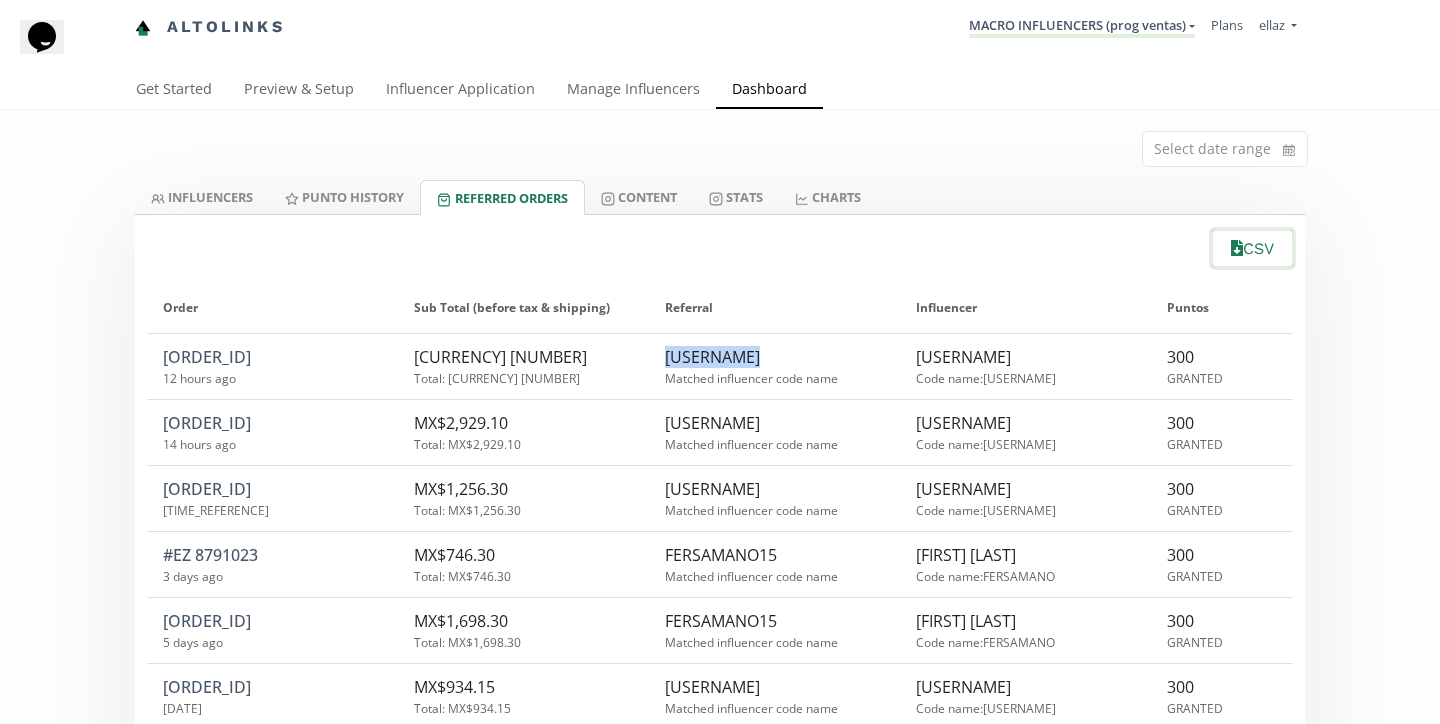 click on "CSV" at bounding box center (1252, 248) 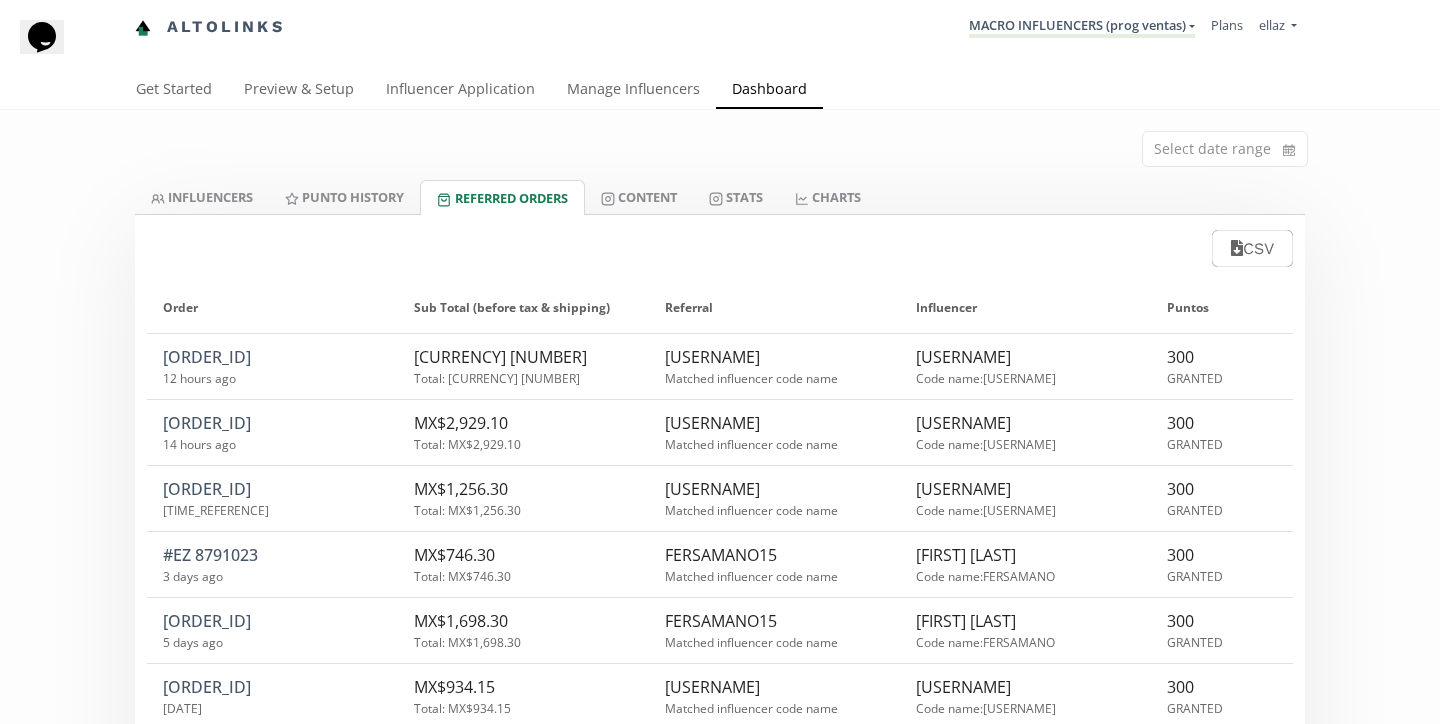 click on "Select date range INFLUENCERS Punto HISTORY Referred Orders Content Stats CHARTS INFLUENCERS Punto HISTORY Referred Orders Content Stats CHARTS  CSV     Order ▲ Sub Total (before tax & shipping) ▲ Referral ▲ Influencer ▲ Puntos ▲ #EZ 8792383 12 hours ago MX$873.80 Total:   MX$873.80 DAFNNEJM15 Matched influencer code name Dafnnejm Code name:  DAFNNEJM 300 GRANTED #EZ 8792343 14 hours ago MX$2,929.10 Total:   MX$2,929.10 MARIAZIMMER15 Matched influencer code name mariazimmer Code name:  MARIAZIMMER 300 GRANTED #EZ 8791823 2 days ago MX$1,256.30 Total:   MX$1,256.30 MILAFRANCO15 Matched influencer code name milafranco Code name:  MILAFRANCO 300 GRANTED #EZ 8791023 3 days ago MX$746.30 Total:   MX$746.30 FERSAMANO15 Matched influencer code name fer Samano Code name:  FERSAMANO 300 GRANTED #EZ 8789993 5 days ago MX$1,698.30 Total:   MX$1,698.30 FERSAMANO15 Matched influencer code name fer Samano Code name:  FERSAMANO 300 GRANTED #EZ 8789213 7/25/2025 MX$934.15 Total:   MX$934.15 VIVIMUNOZ15 vivimunoz" at bounding box center (720, 4491) 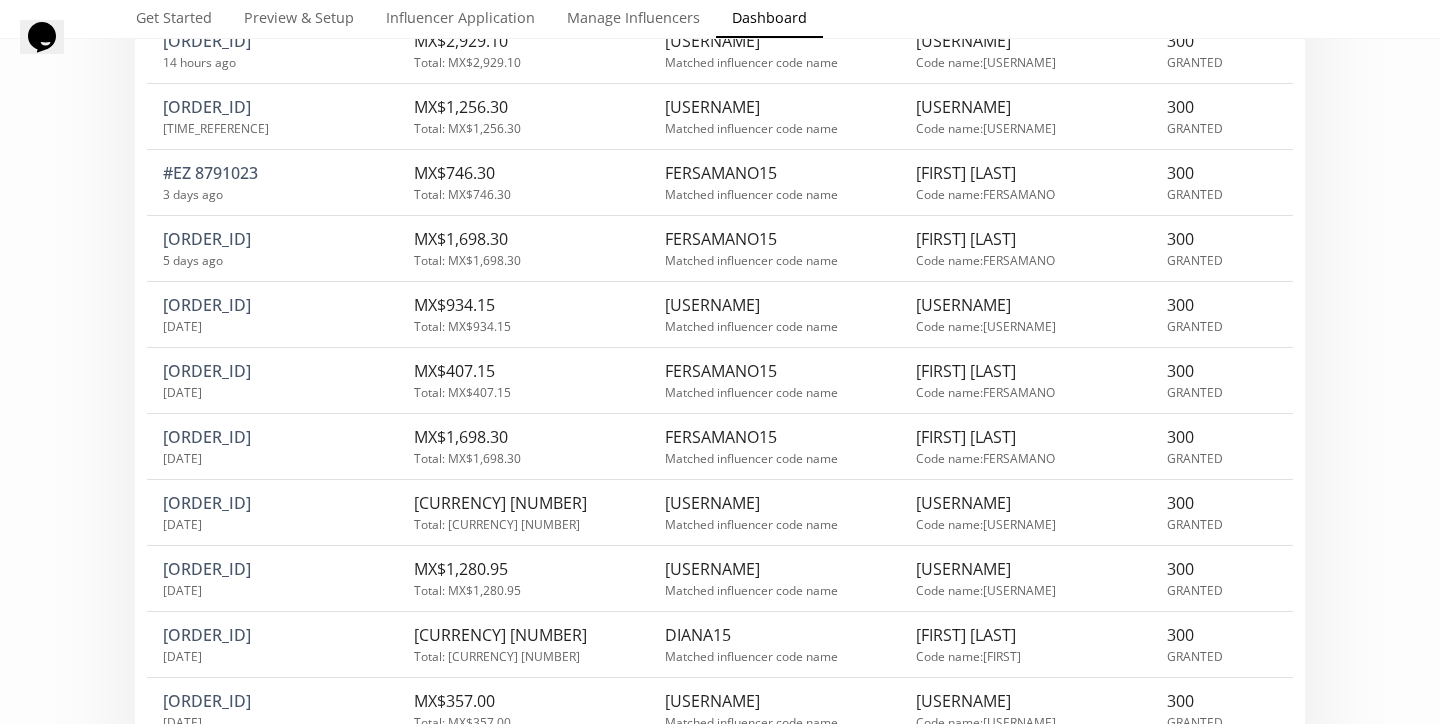 scroll, scrollTop: 0, scrollLeft: 0, axis: both 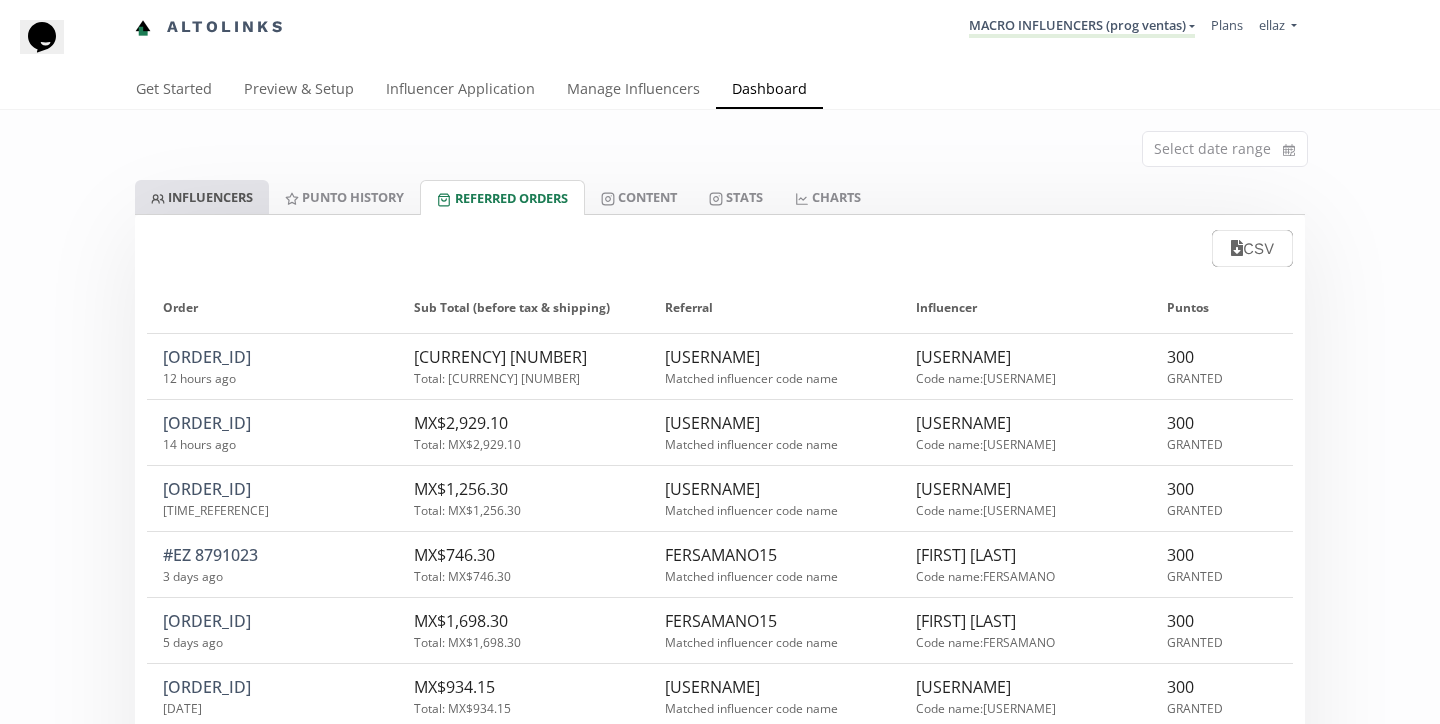 click on "INFLUENCERS" at bounding box center (202, 197) 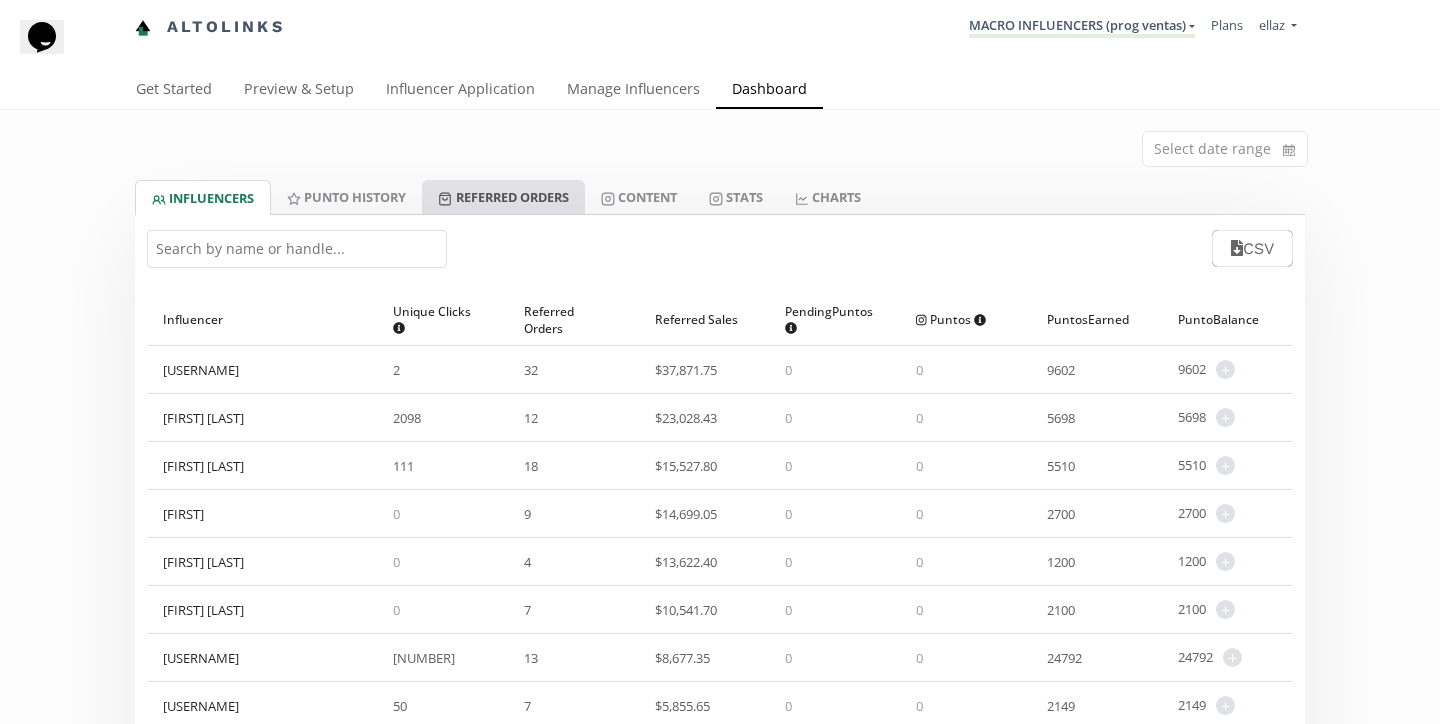 click on "Referred Orders" at bounding box center [503, 197] 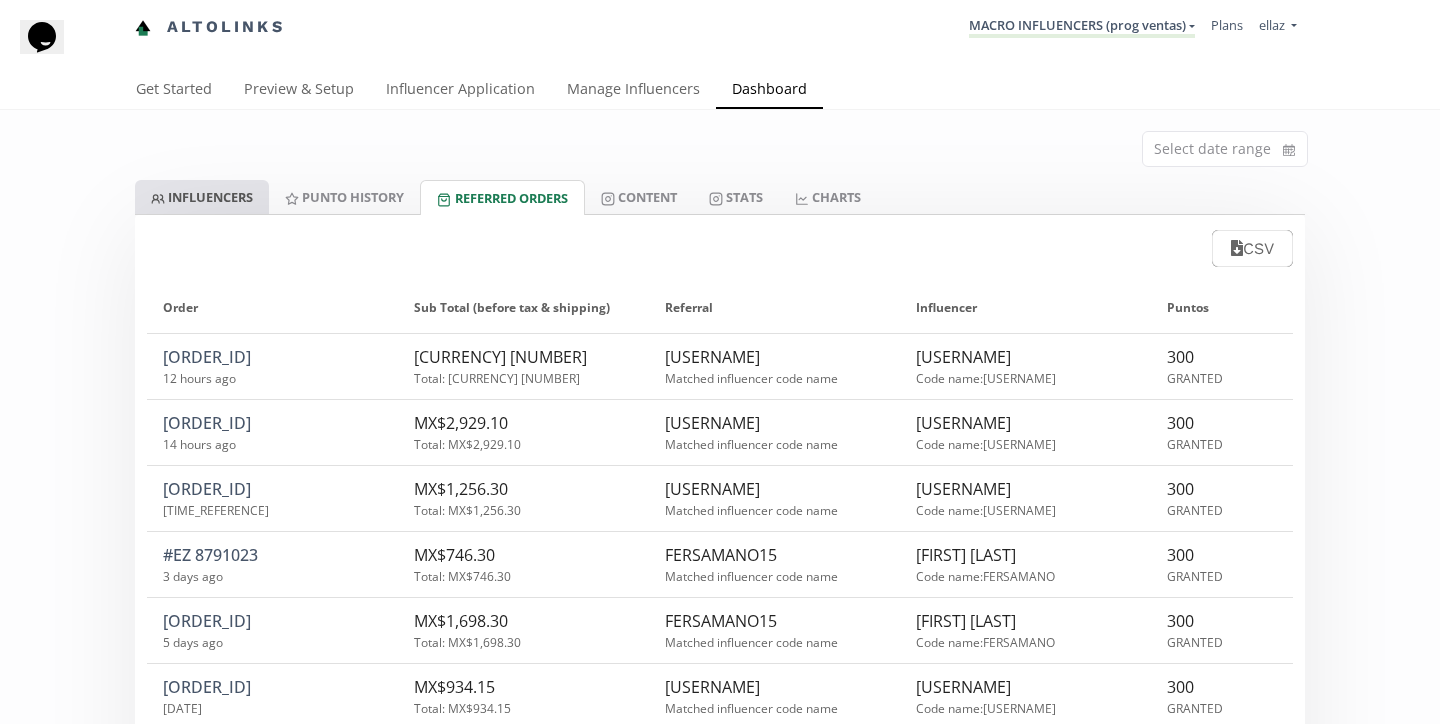 click on "INFLUENCERS" at bounding box center (202, 197) 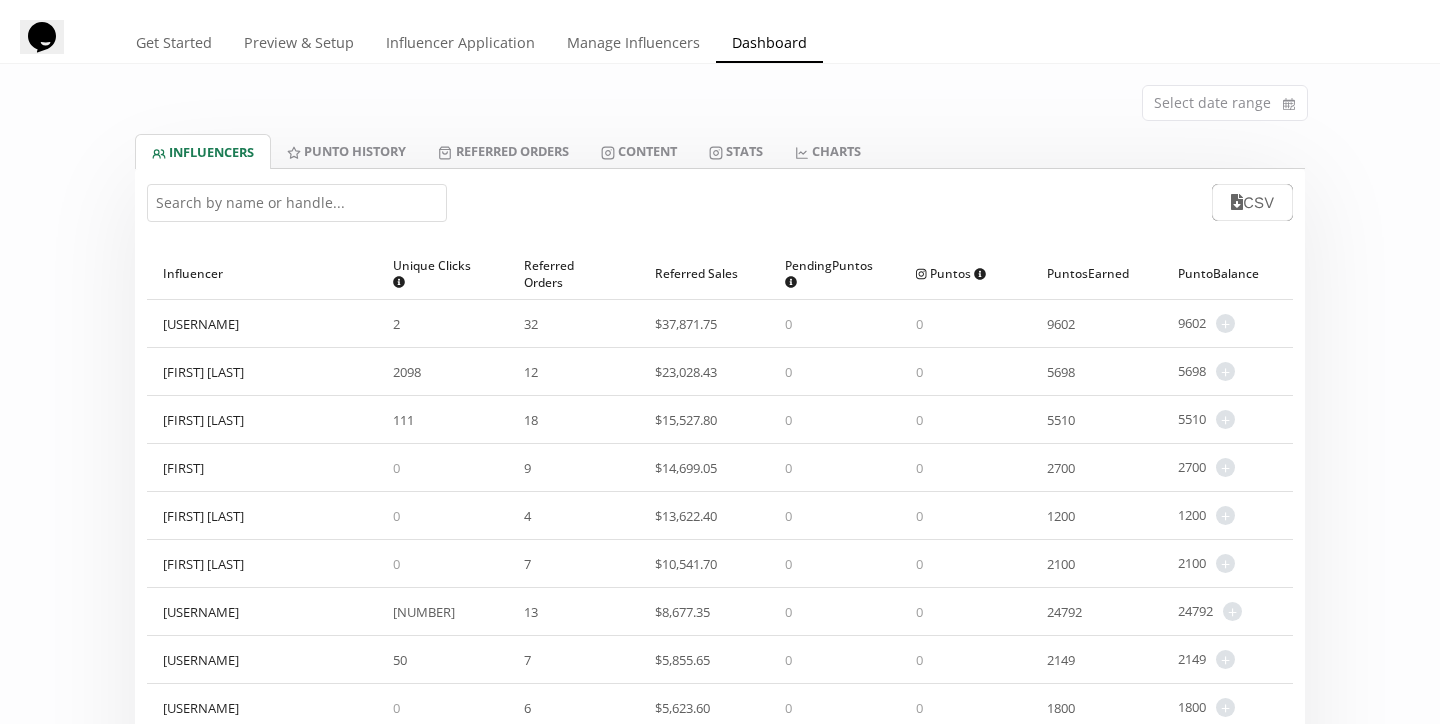 scroll, scrollTop: 51, scrollLeft: 0, axis: vertical 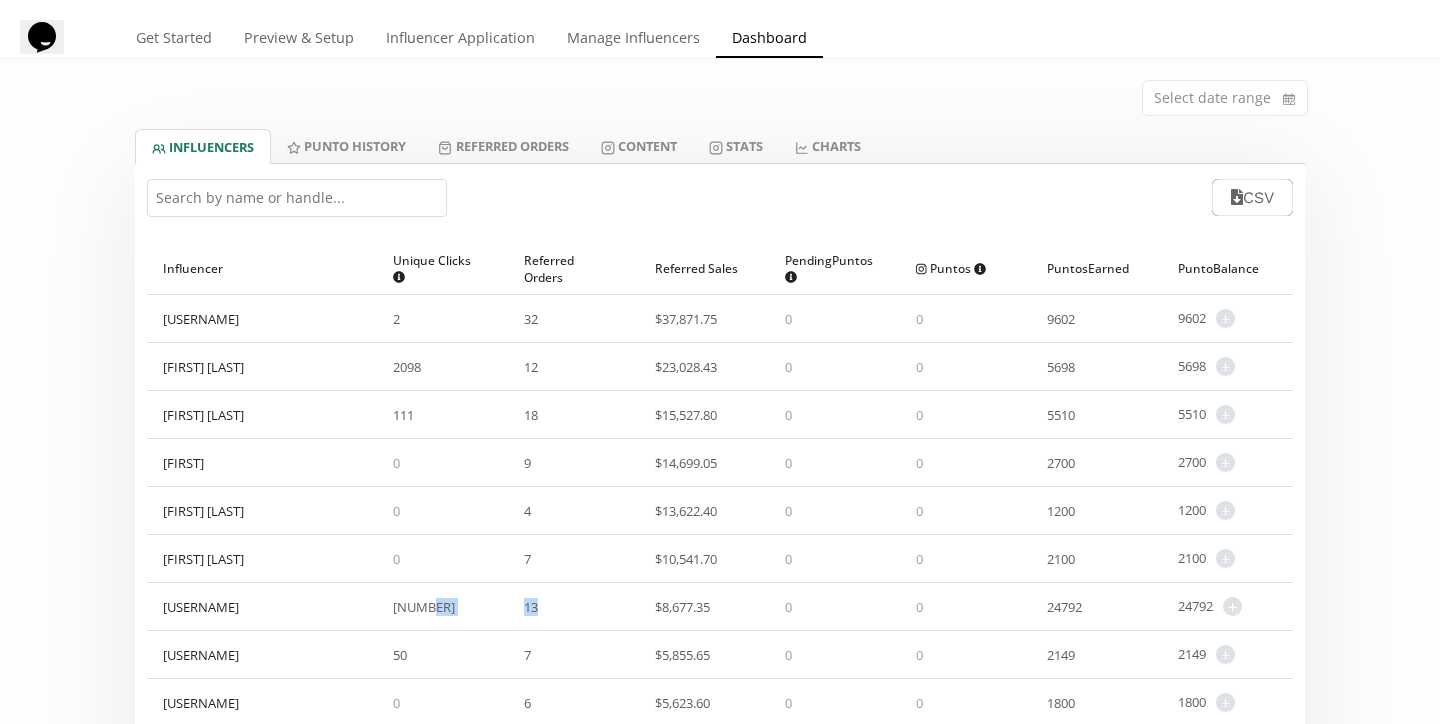 drag, startPoint x: 500, startPoint y: 612, endPoint x: 558, endPoint y: 614, distance: 58.034473 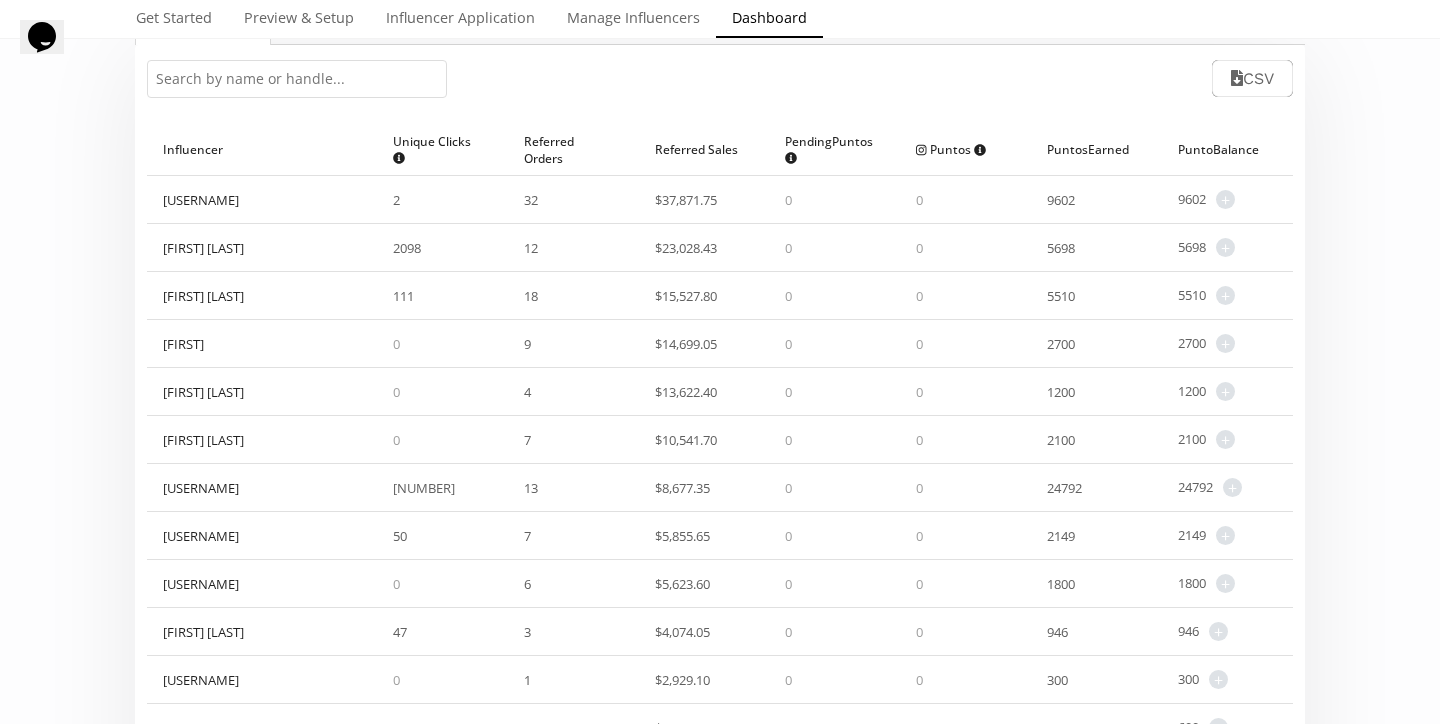 scroll, scrollTop: 174, scrollLeft: 0, axis: vertical 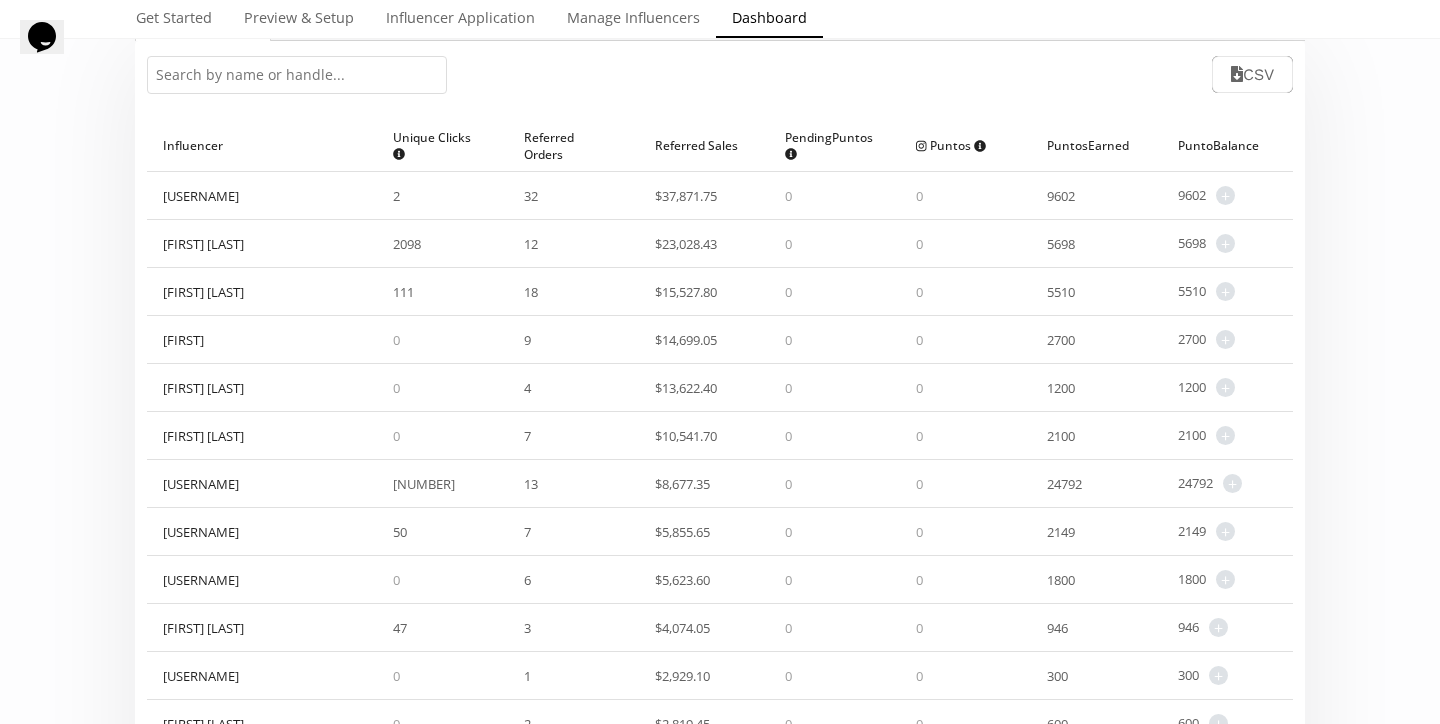 click on "$ 23,028.43" at bounding box center [704, 243] 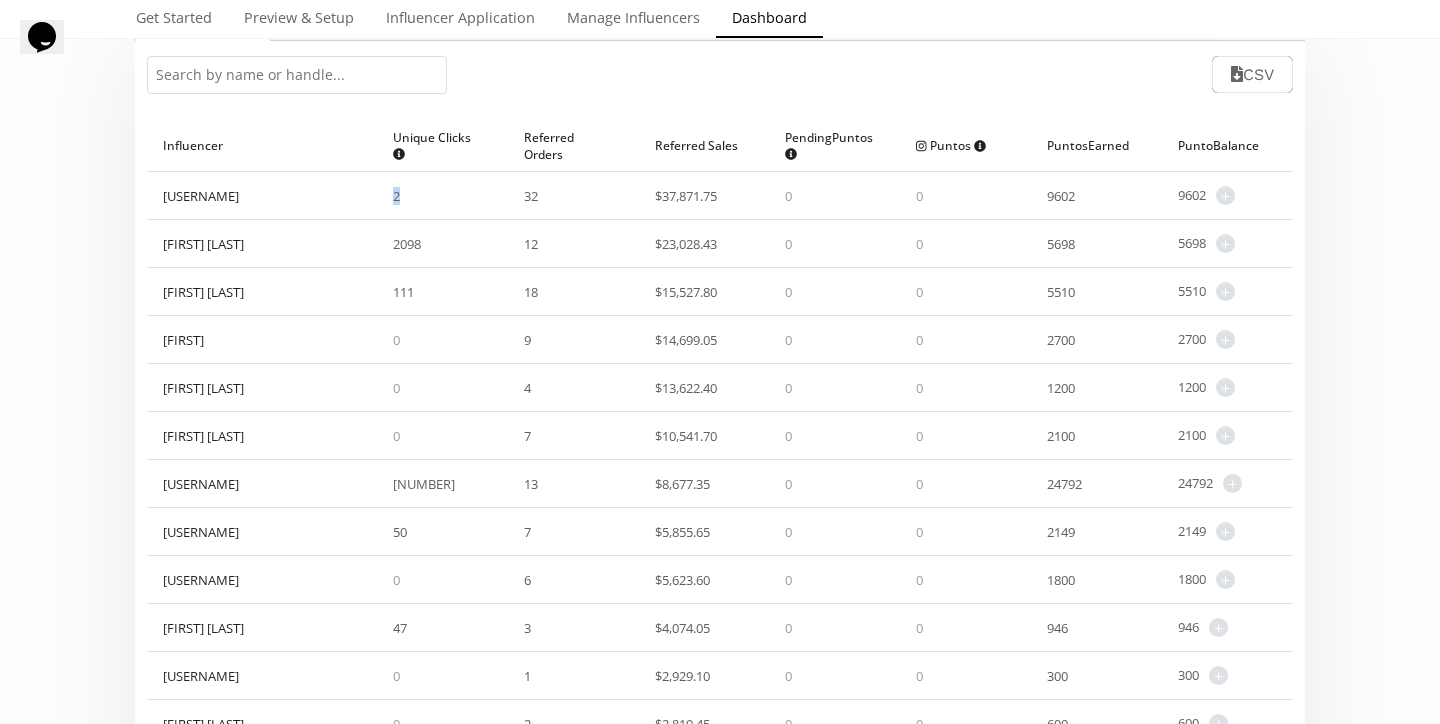 drag, startPoint x: 378, startPoint y: 196, endPoint x: 410, endPoint y: 198, distance: 32.06244 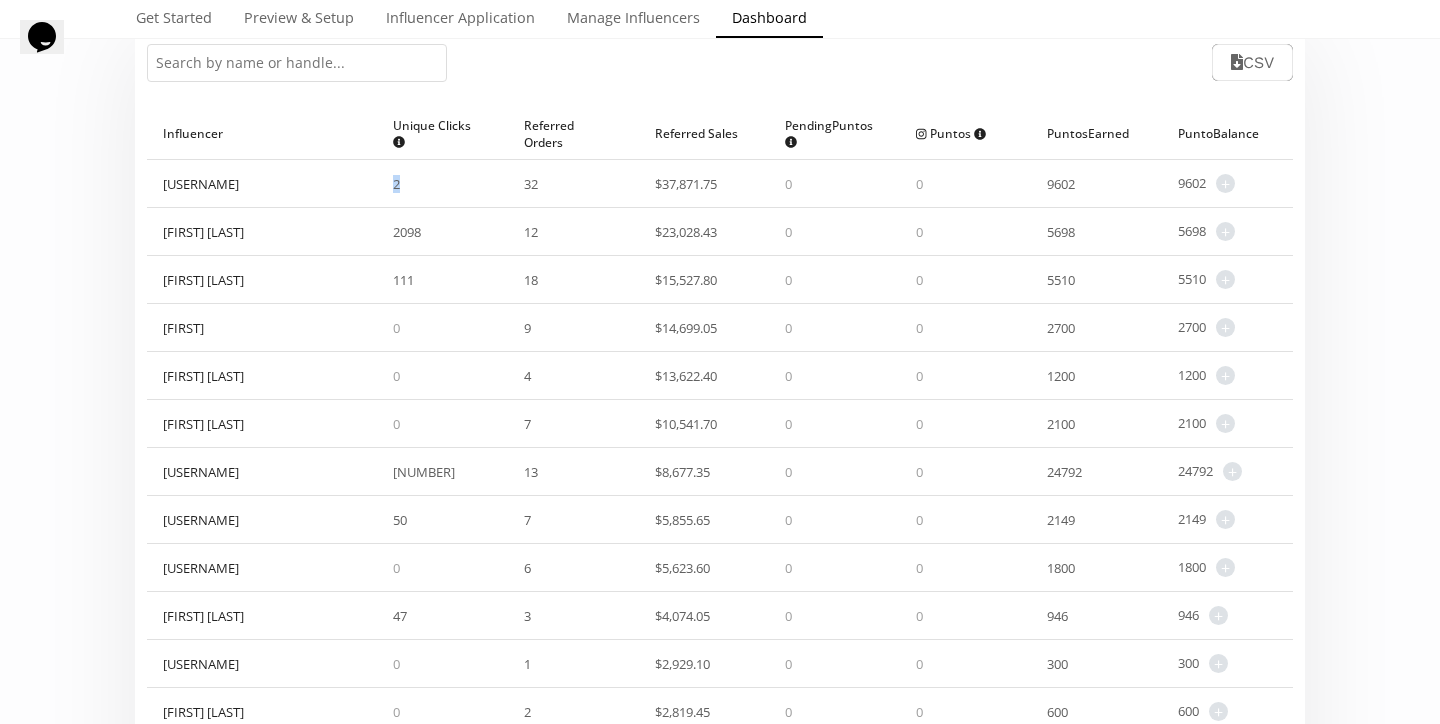 scroll, scrollTop: 198, scrollLeft: 0, axis: vertical 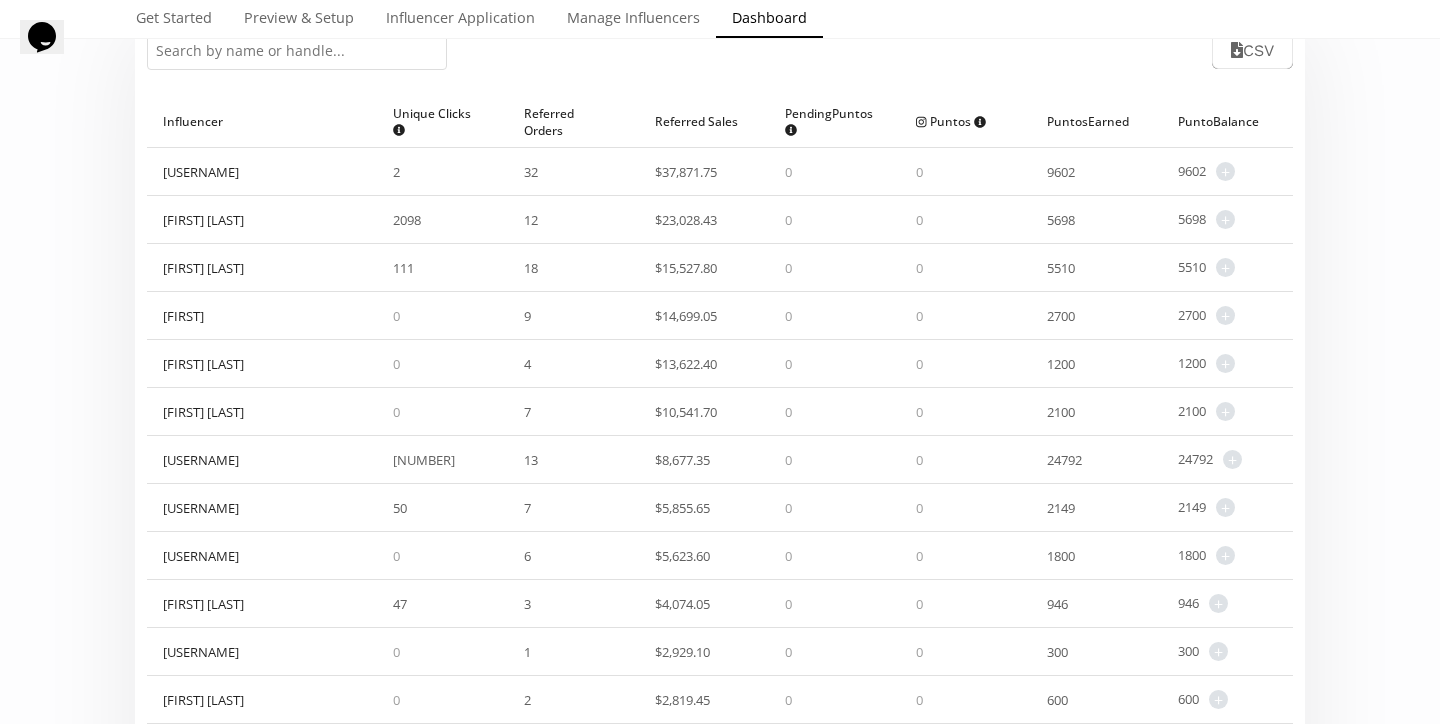 click on "21106" at bounding box center (424, 460) 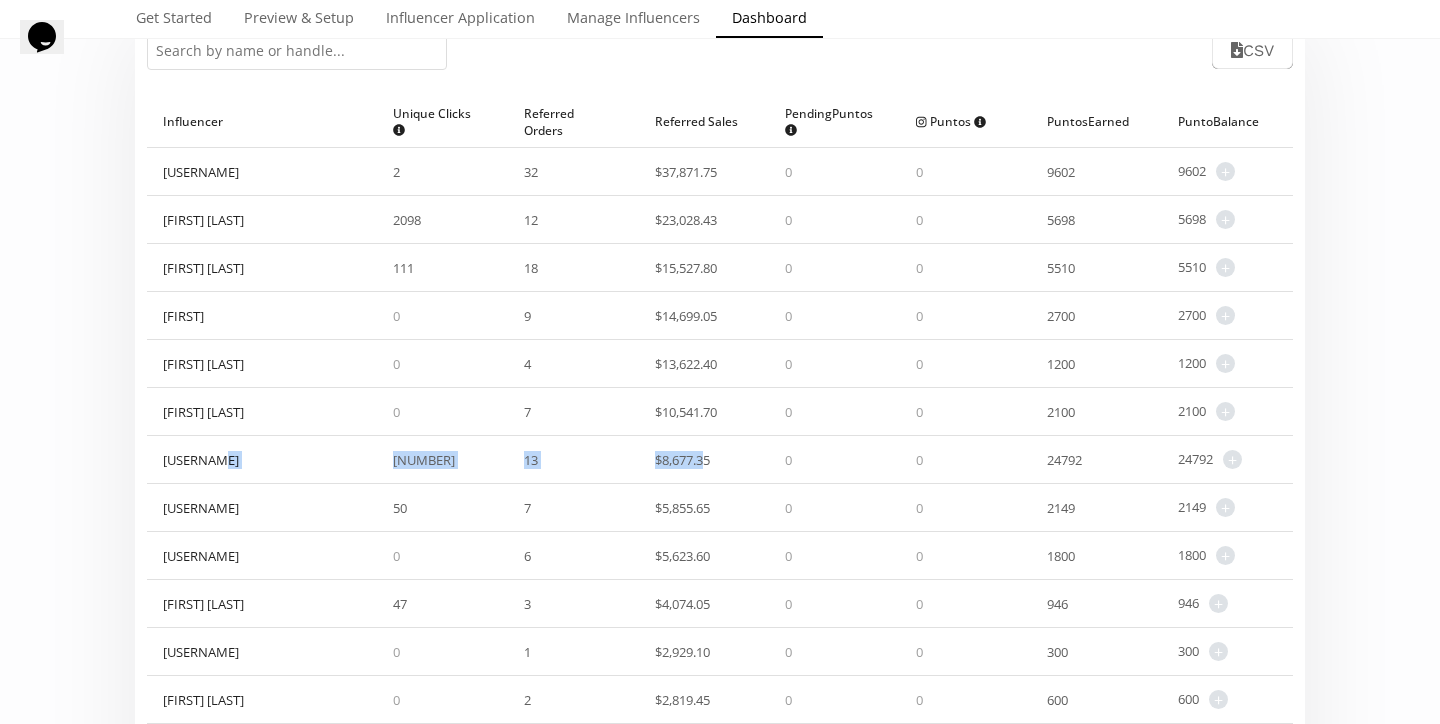 drag, startPoint x: 375, startPoint y: 462, endPoint x: 705, endPoint y: 460, distance: 330.00607 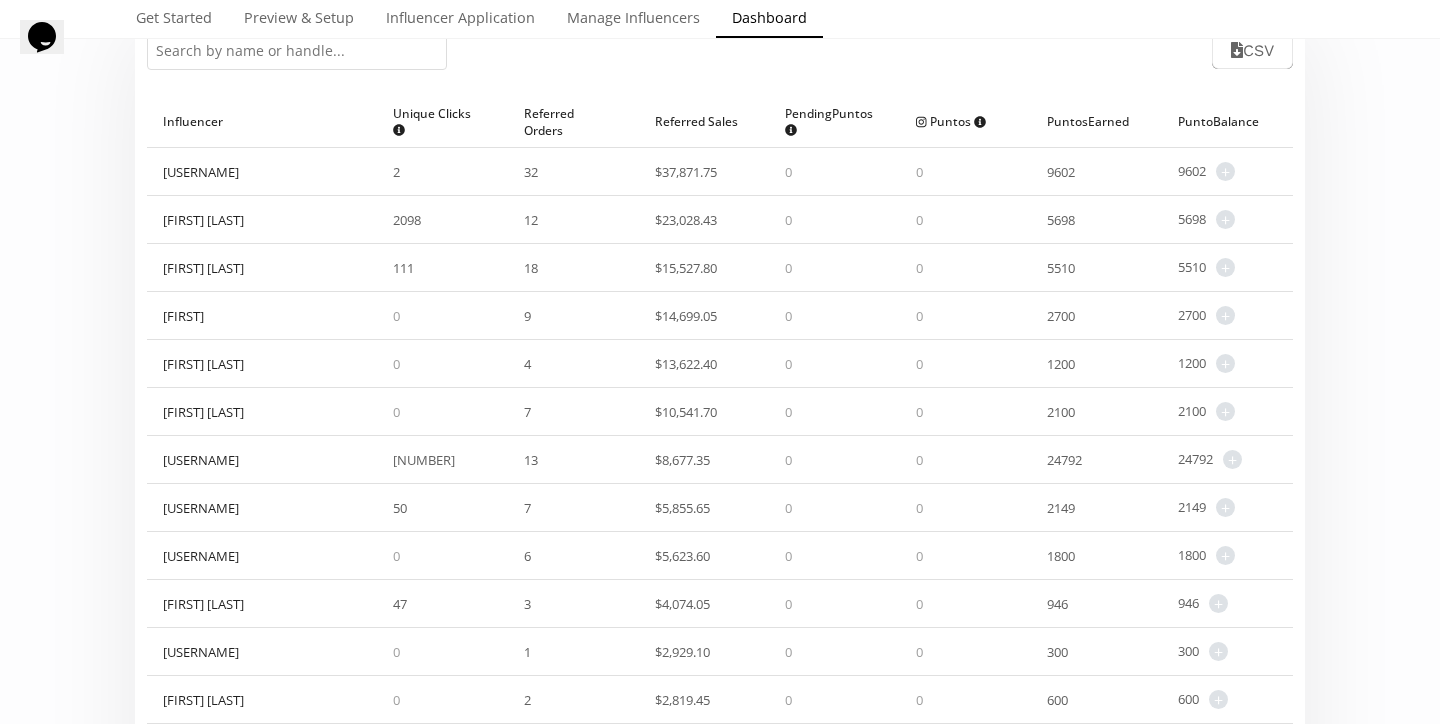 click on "$ 8,677.35" at bounding box center [704, 459] 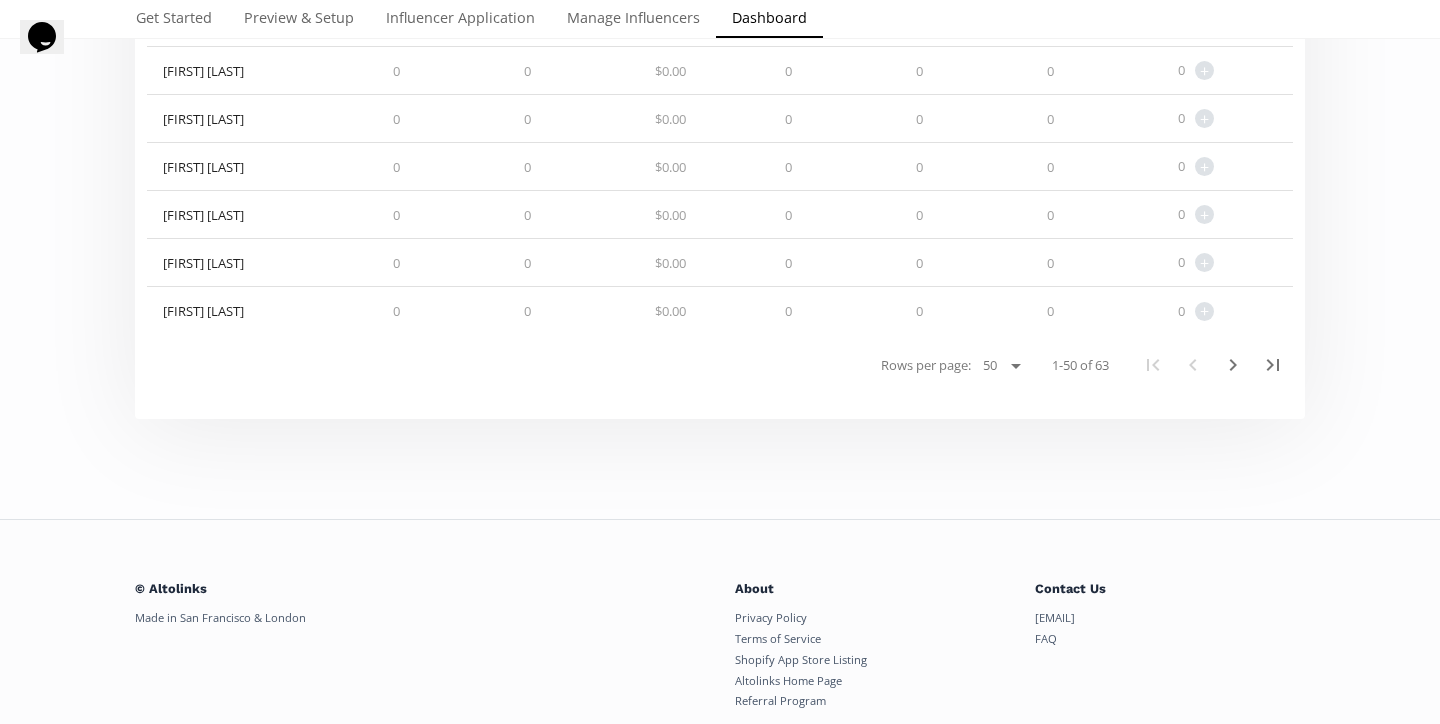 scroll, scrollTop: 2481, scrollLeft: 0, axis: vertical 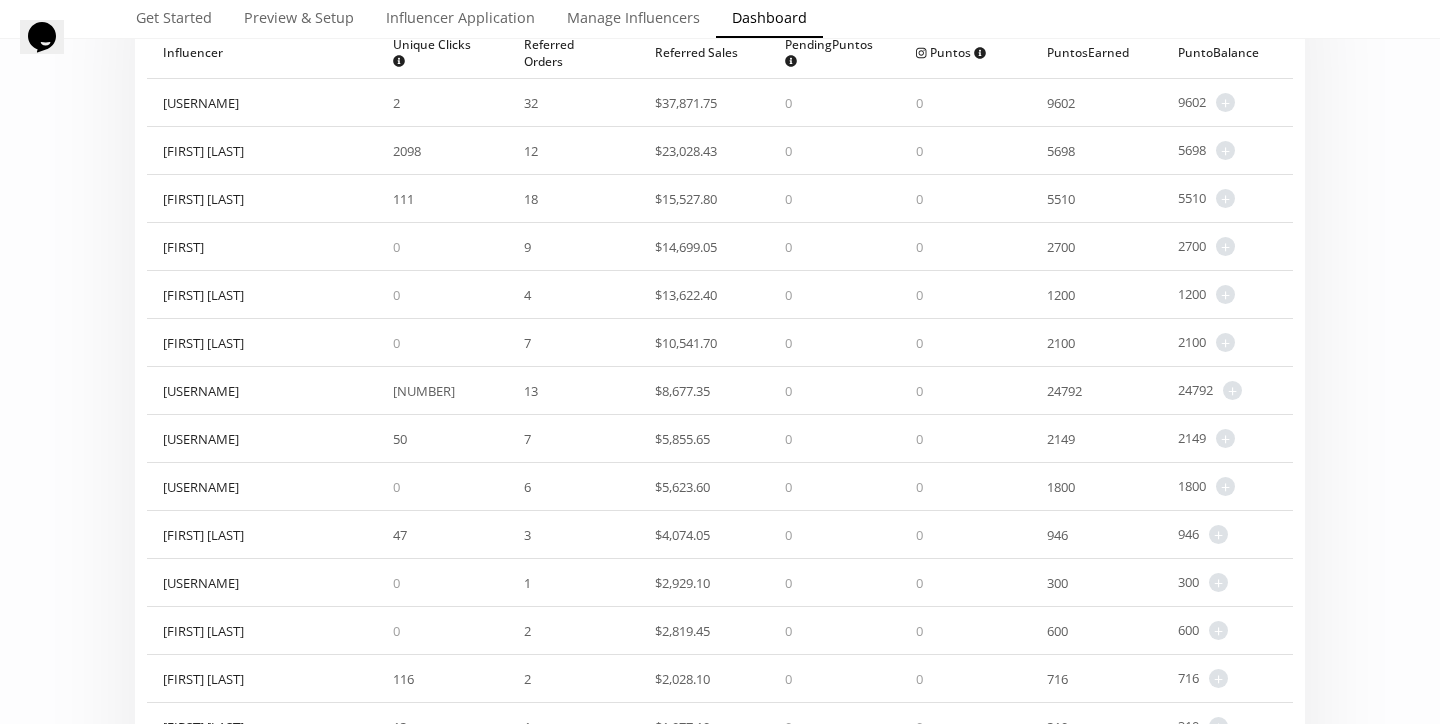 click on "paulina Cervantes" at bounding box center (262, 342) 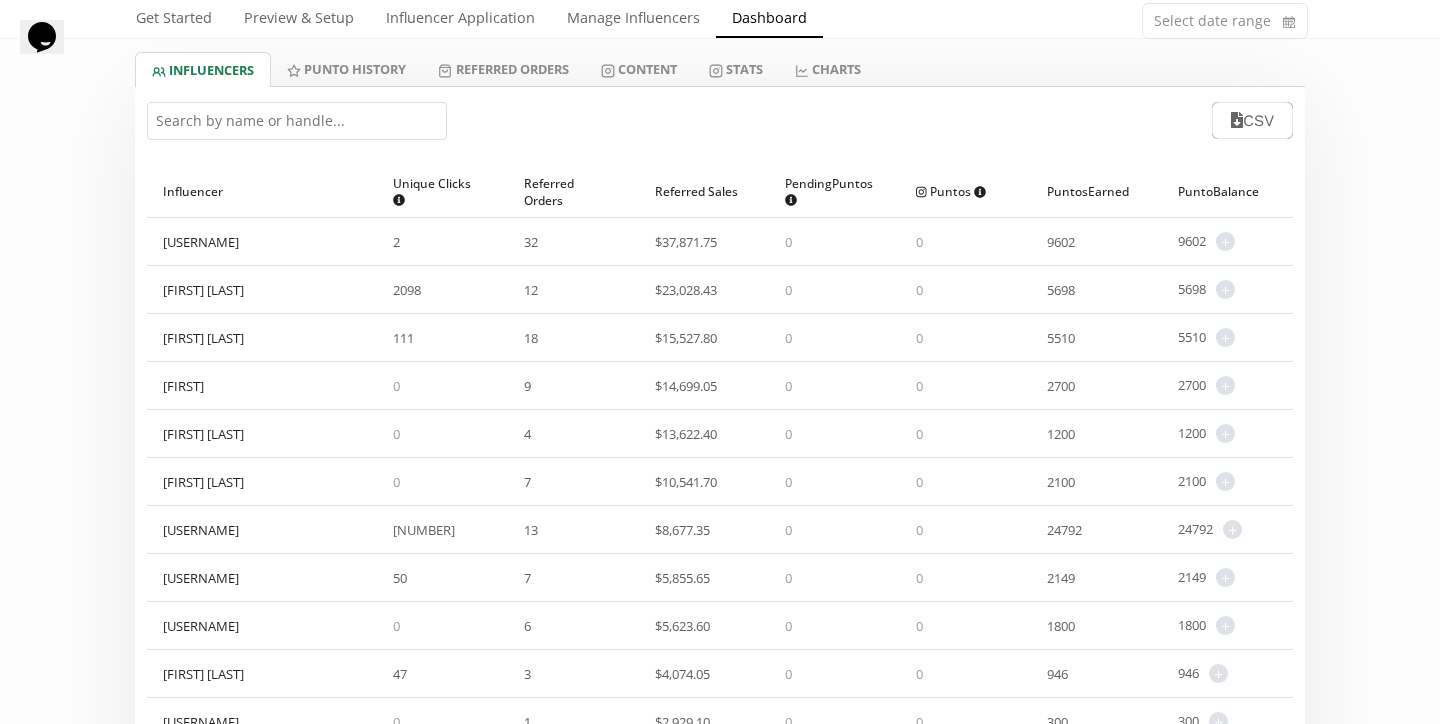 scroll, scrollTop: 151, scrollLeft: 0, axis: vertical 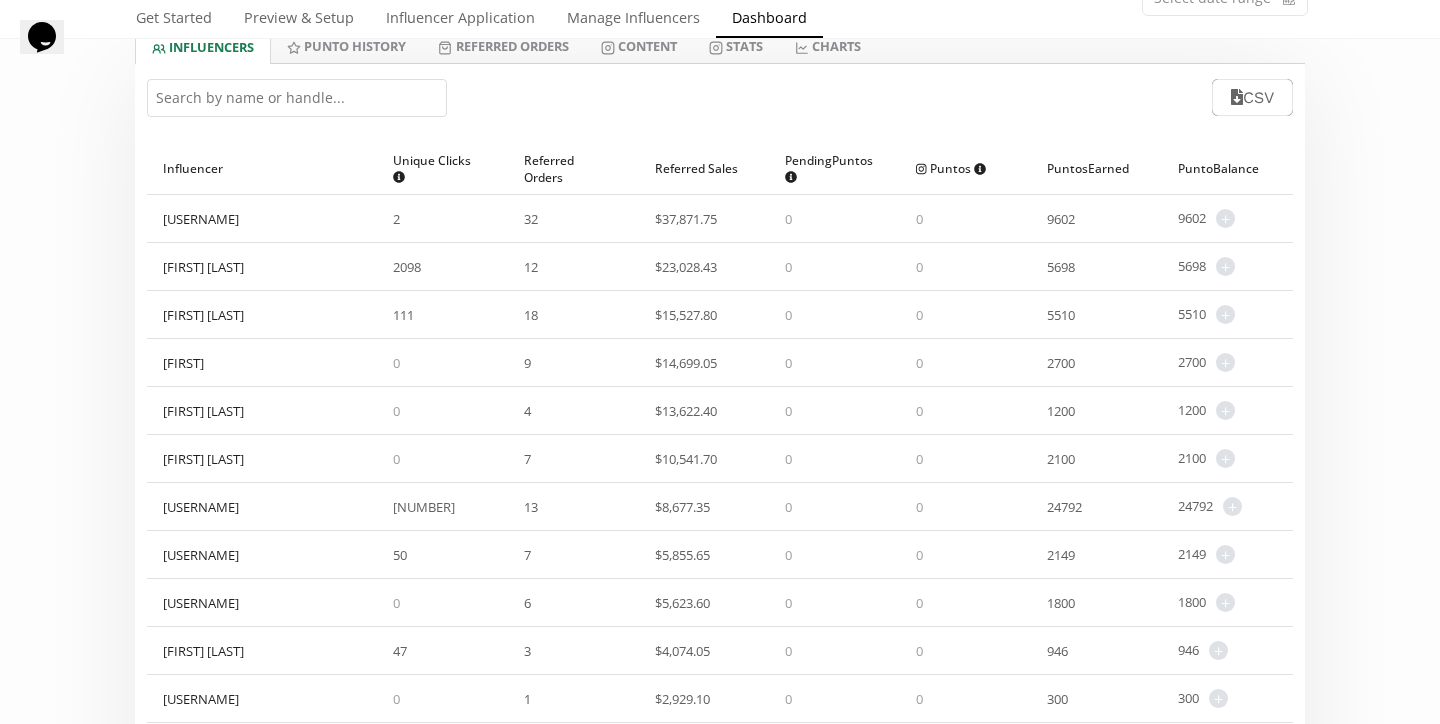 click on "21106" at bounding box center [424, 507] 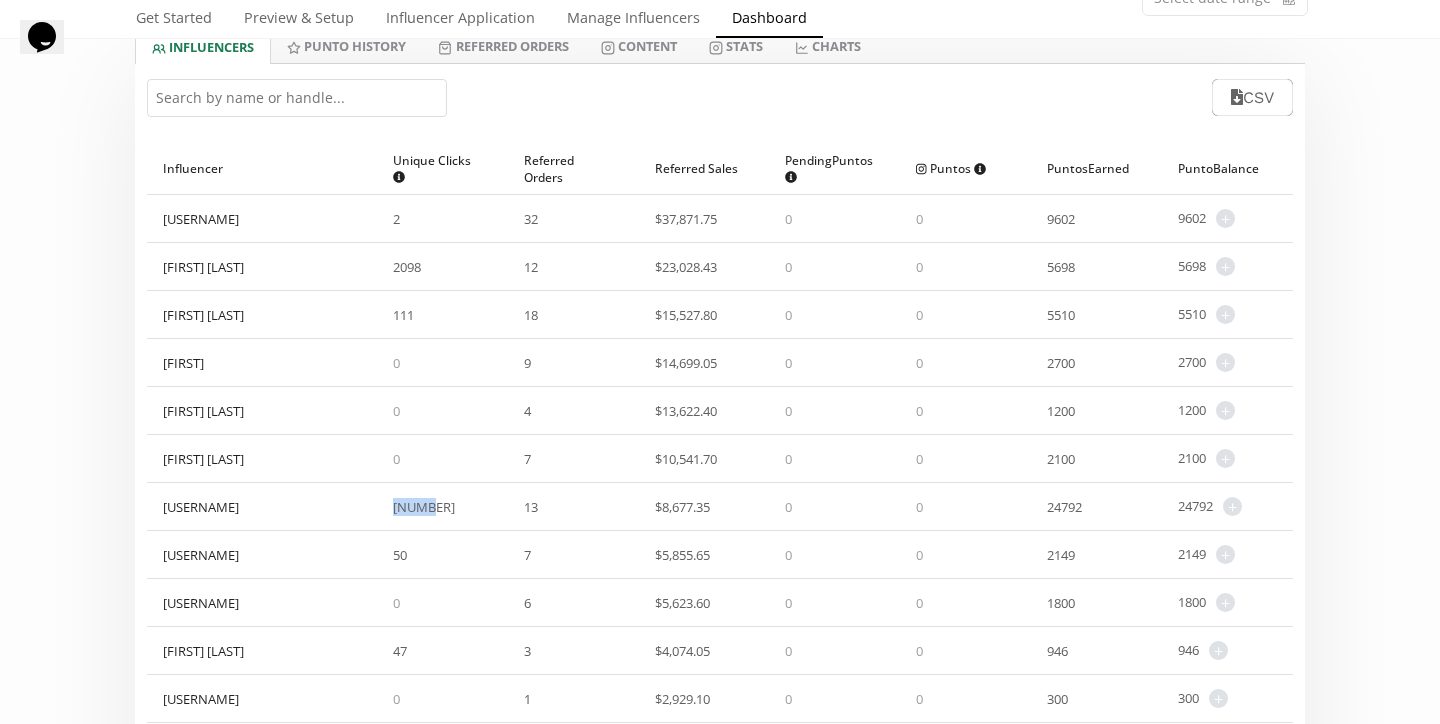 click on "21106" at bounding box center [424, 507] 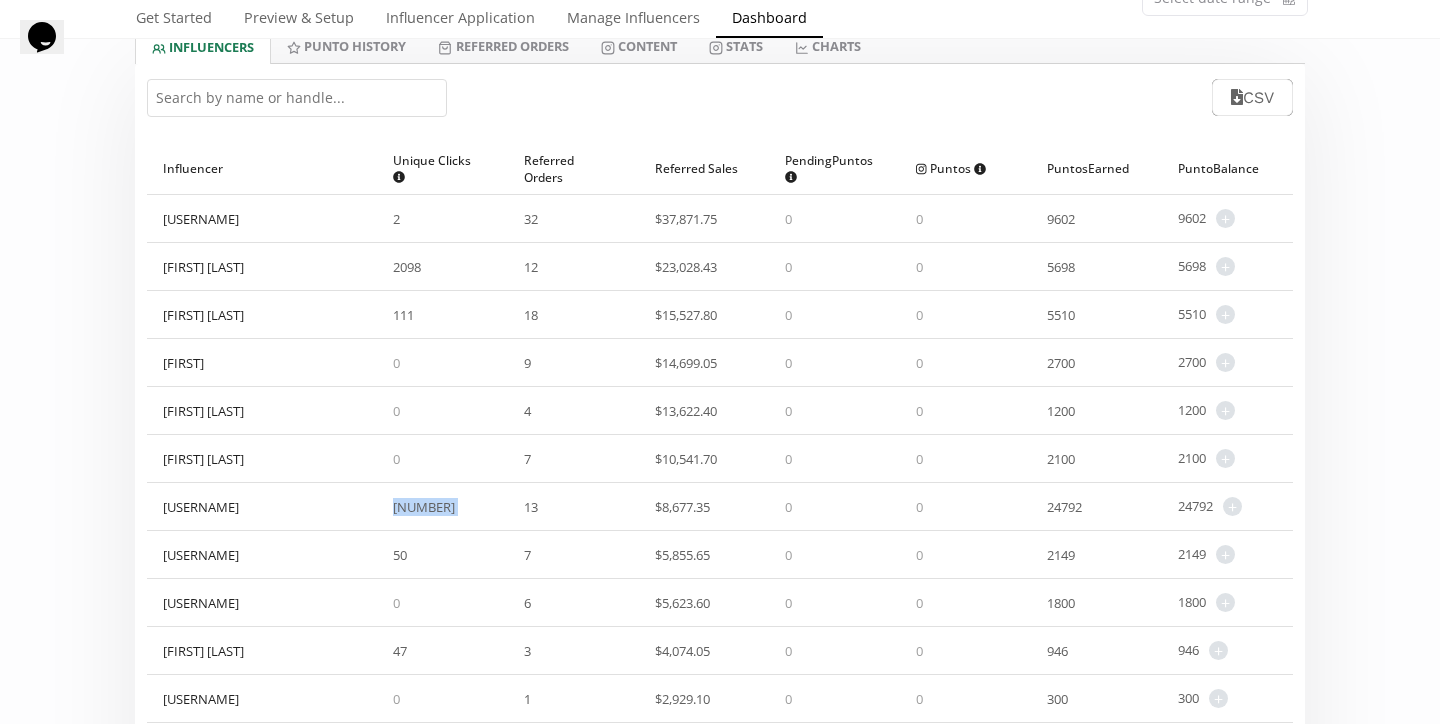 click on "21106" at bounding box center [424, 507] 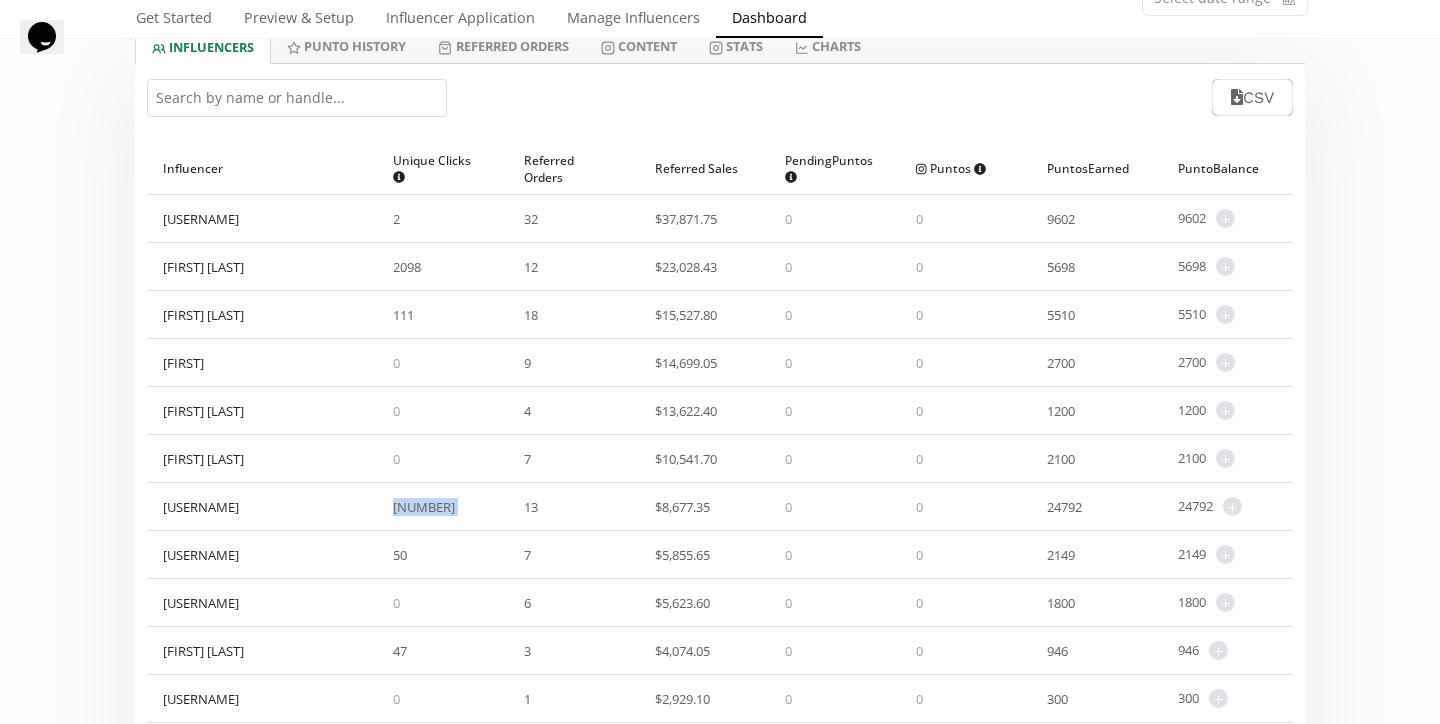 click on "21106" at bounding box center (424, 507) 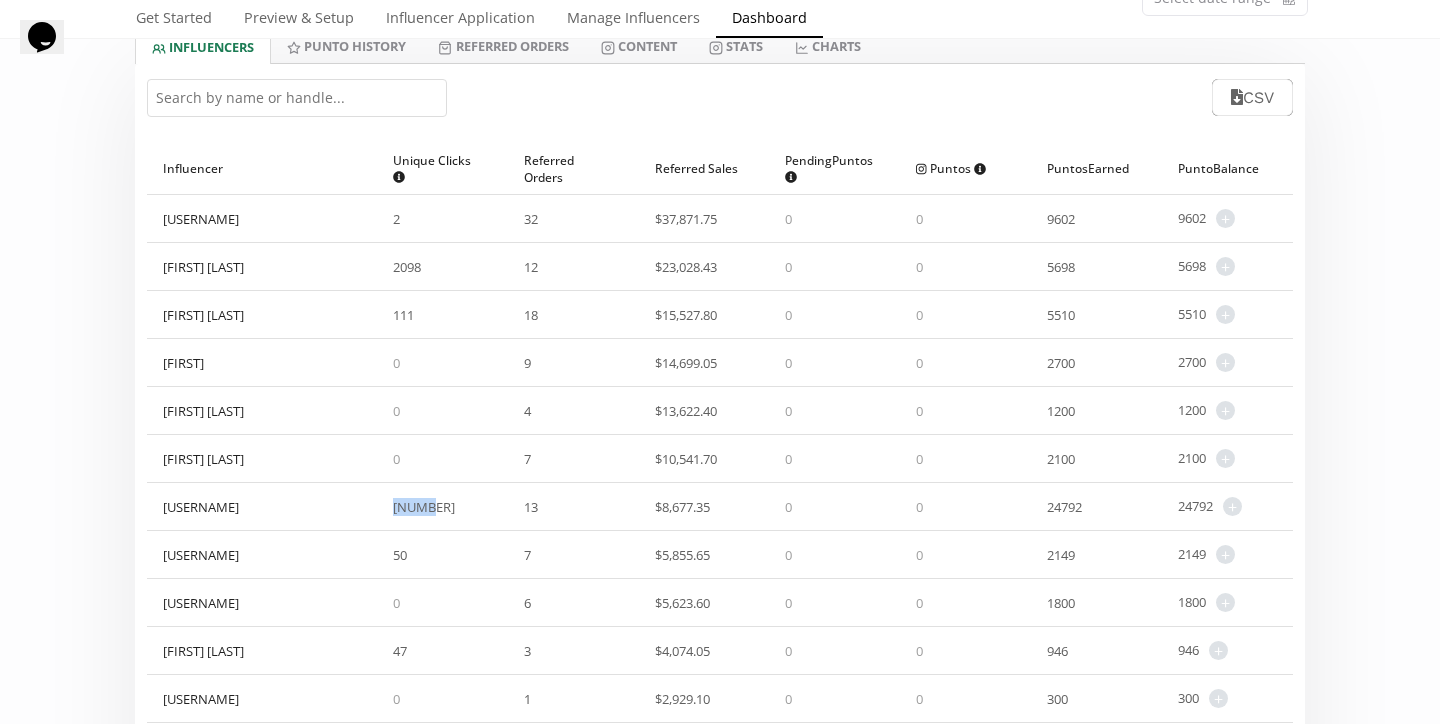 click on "21106" at bounding box center (424, 507) 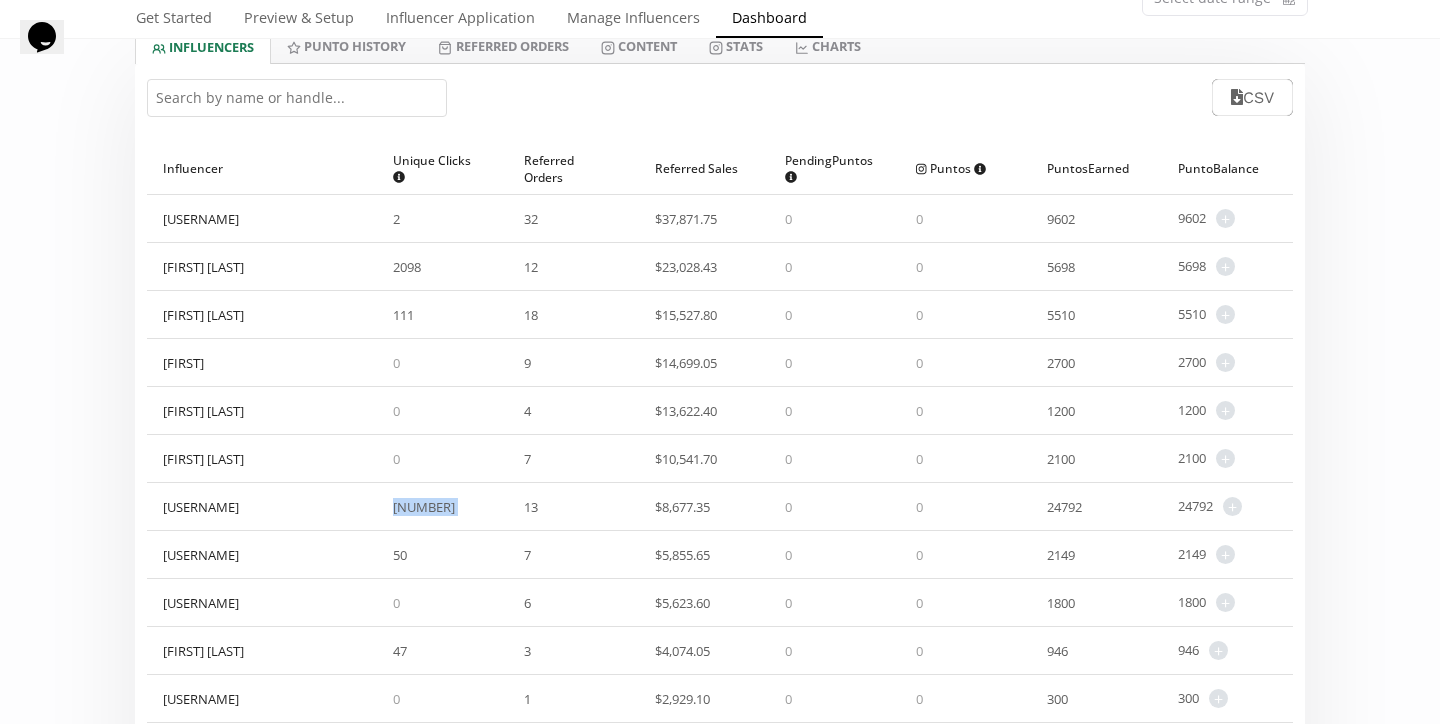click on "21106" at bounding box center (424, 507) 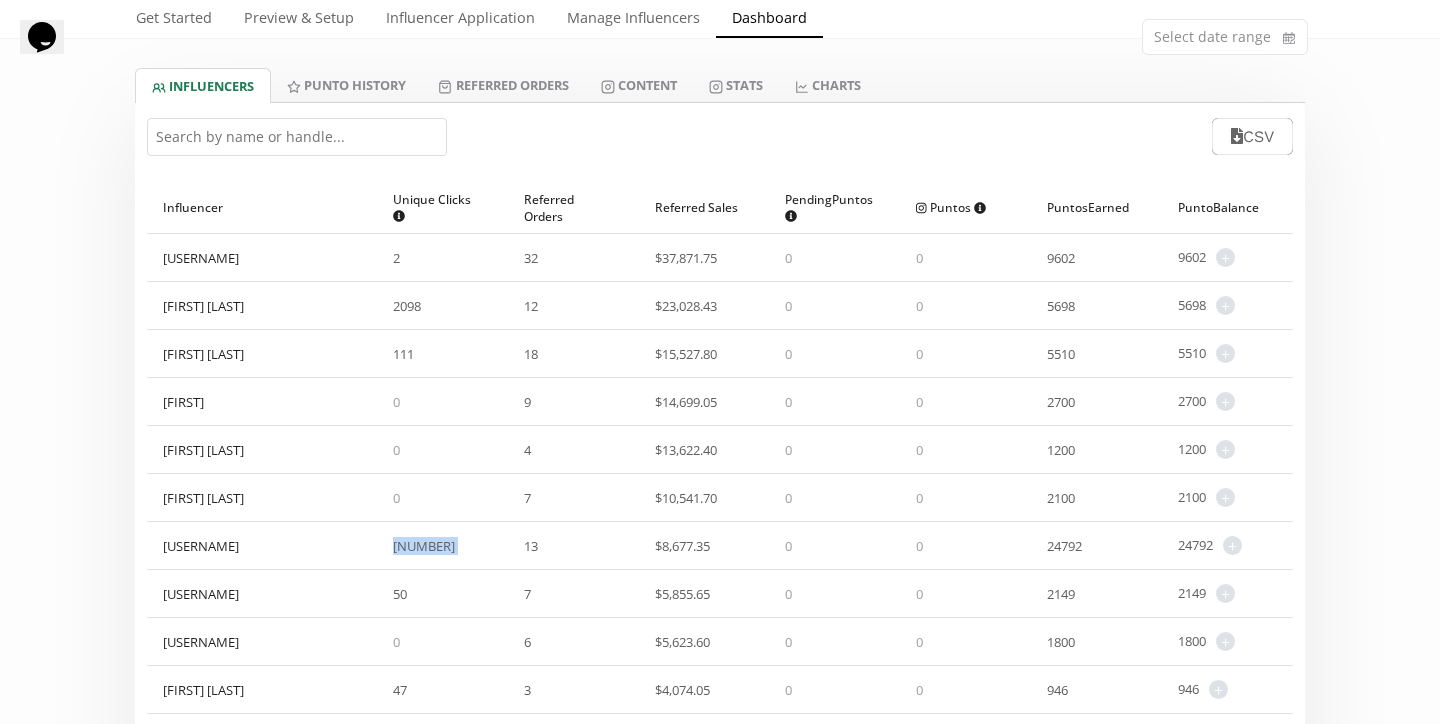 scroll, scrollTop: 90, scrollLeft: 0, axis: vertical 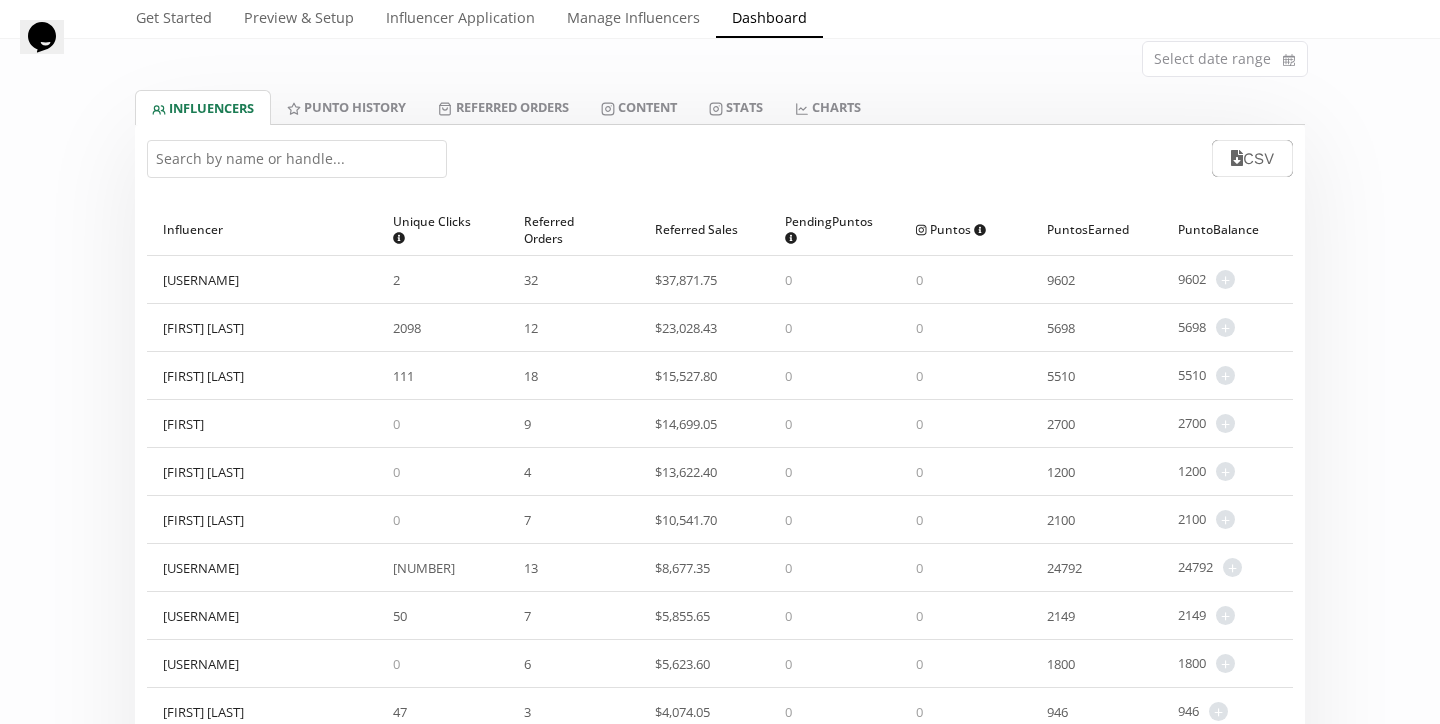 click on "paulina Cervantes" at bounding box center [203, 520] 